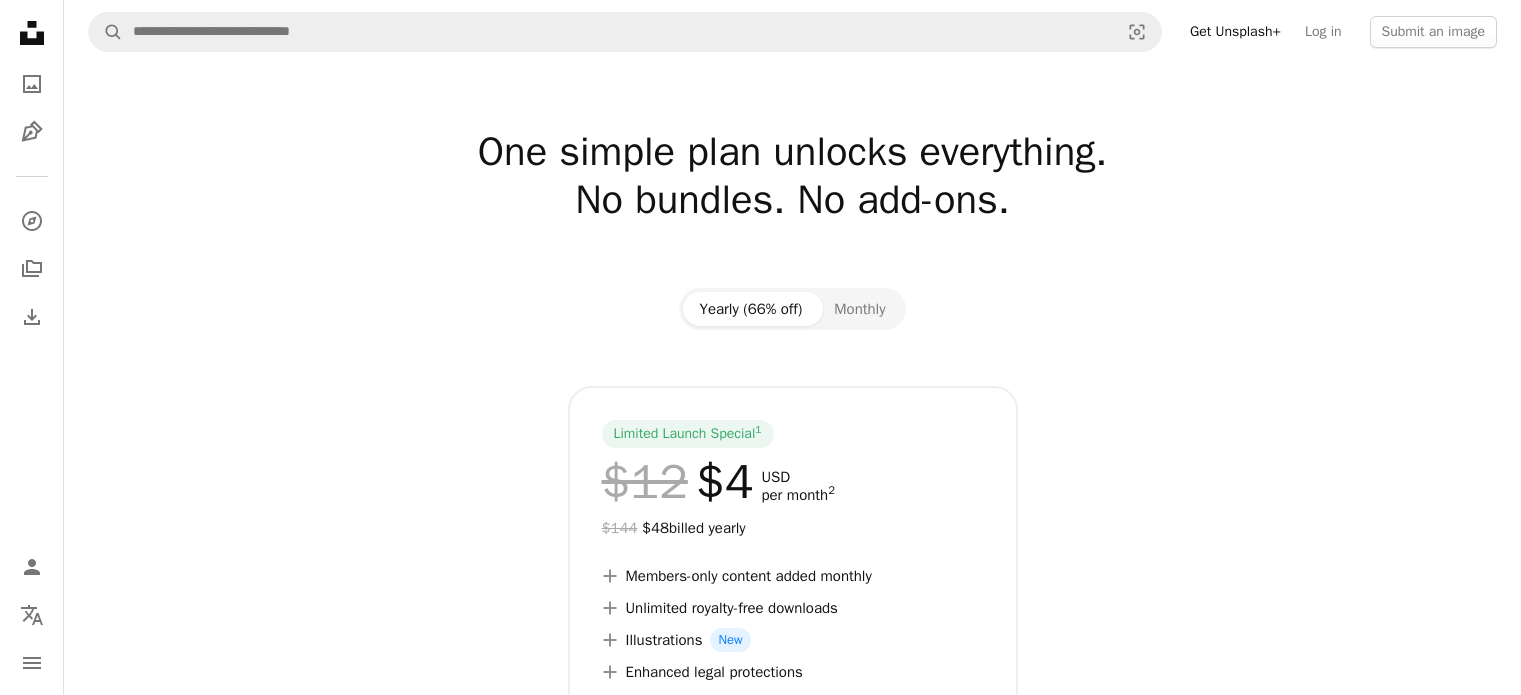 scroll, scrollTop: 0, scrollLeft: 0, axis: both 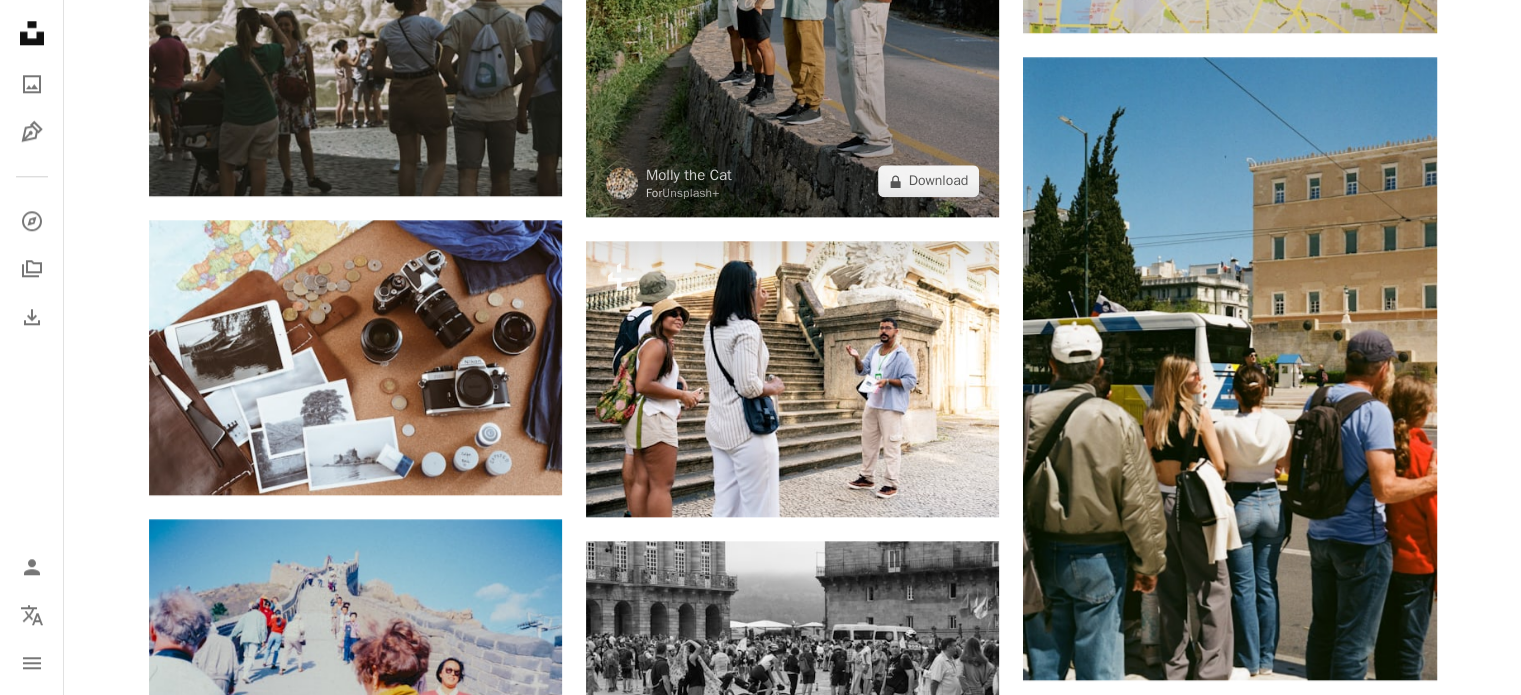 click at bounding box center (792, -93) 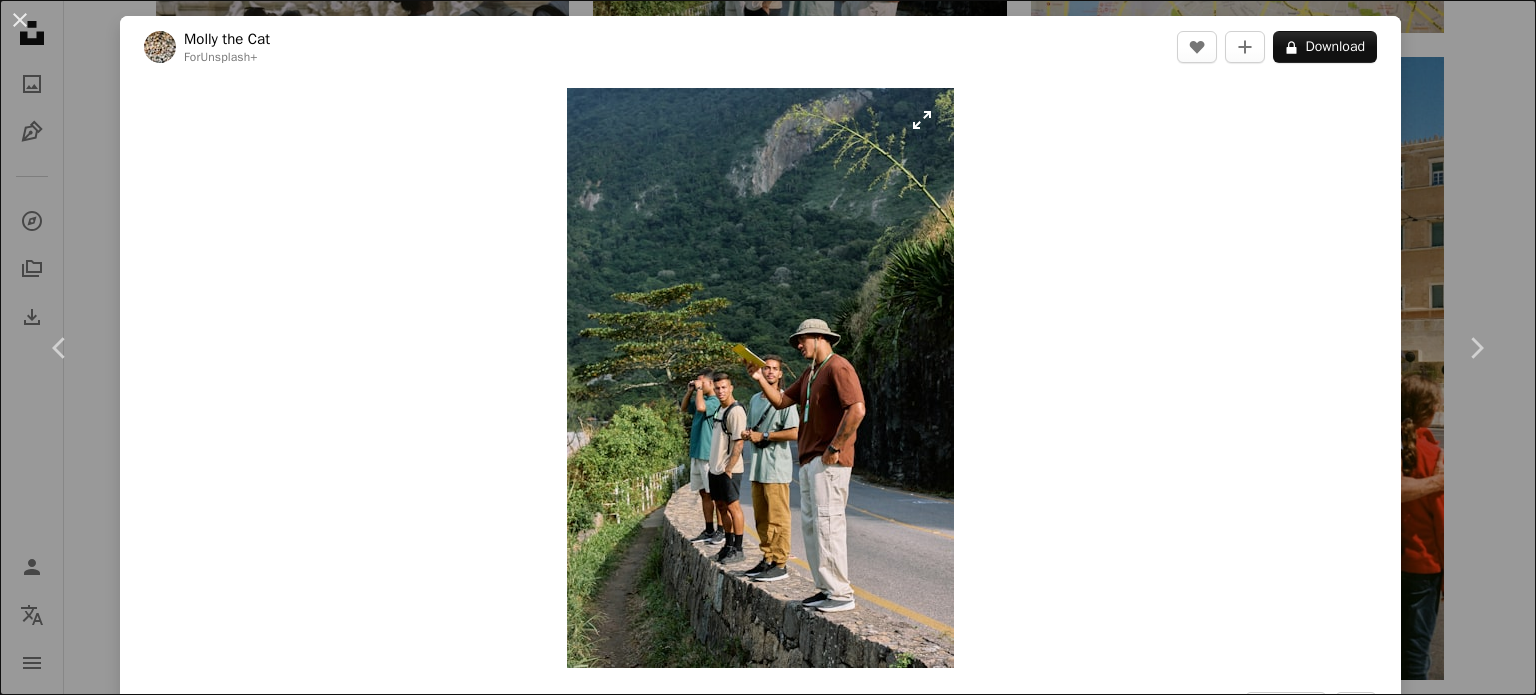 drag, startPoint x: 760, startPoint y: 307, endPoint x: 916, endPoint y: 124, distance: 240.46829 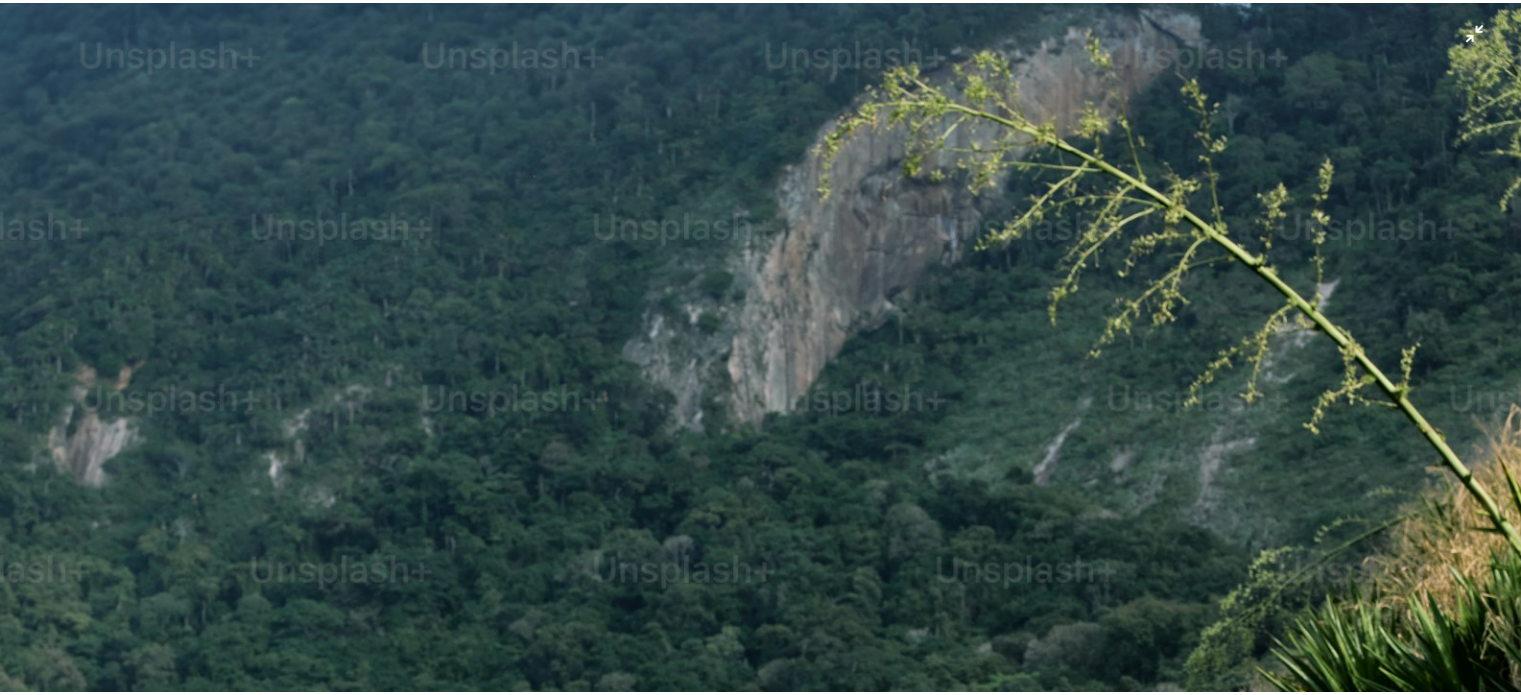 scroll, scrollTop: 782, scrollLeft: 0, axis: vertical 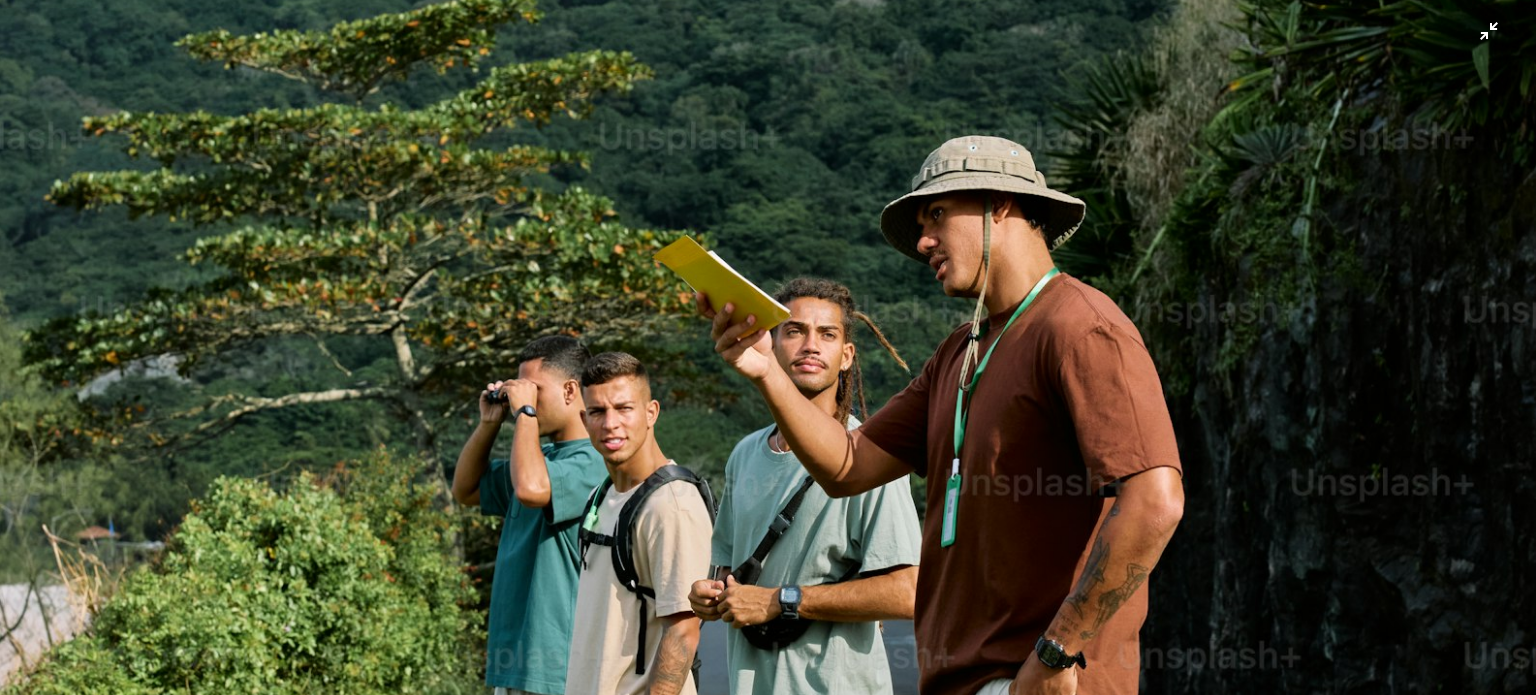 click at bounding box center [768, 370] 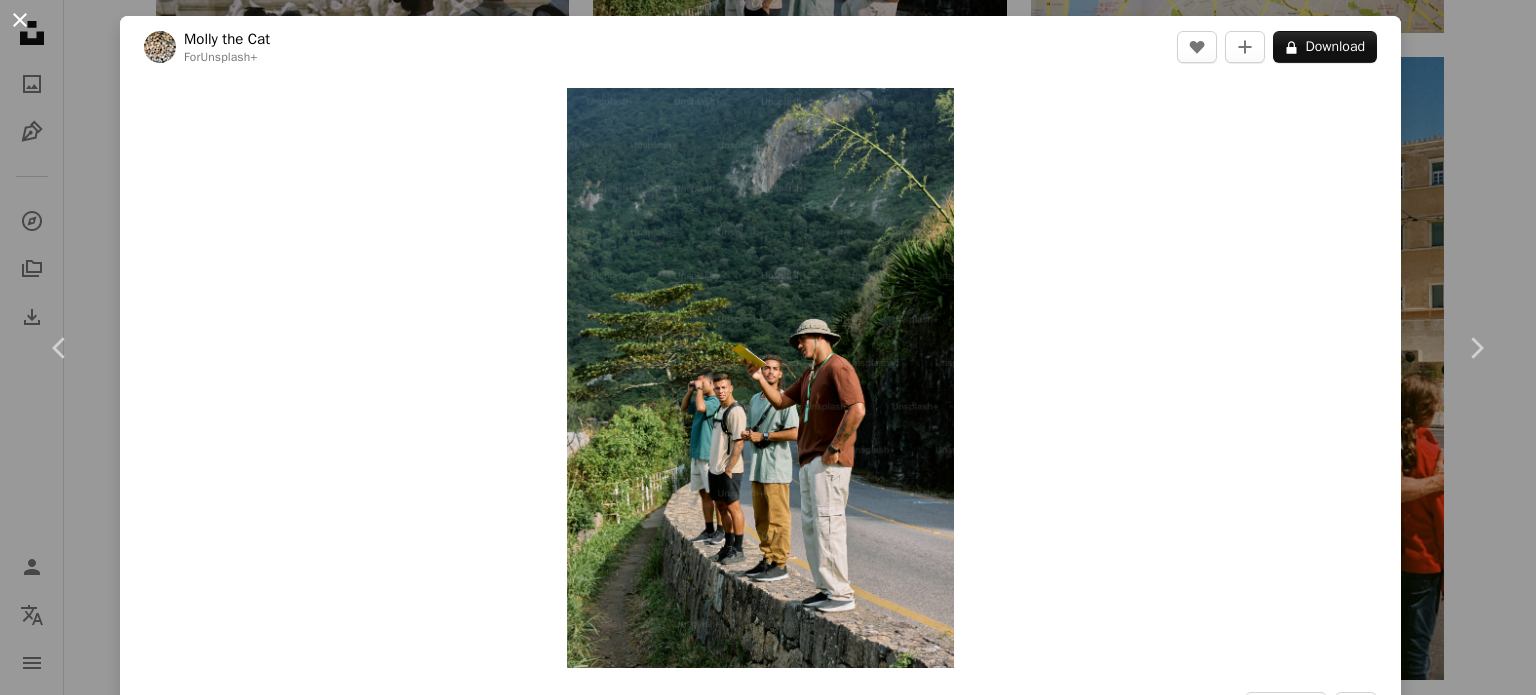 click on "An X shape" at bounding box center (20, 20) 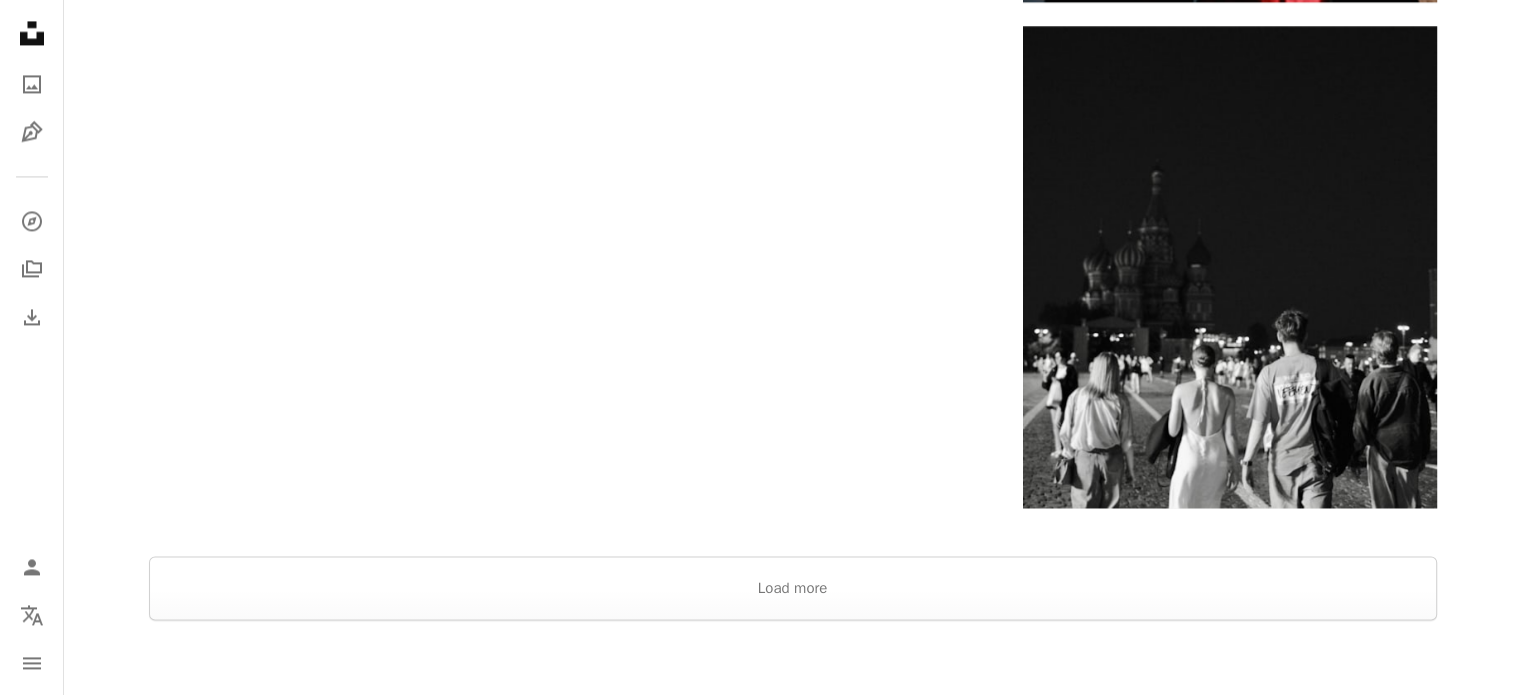 scroll, scrollTop: 3200, scrollLeft: 0, axis: vertical 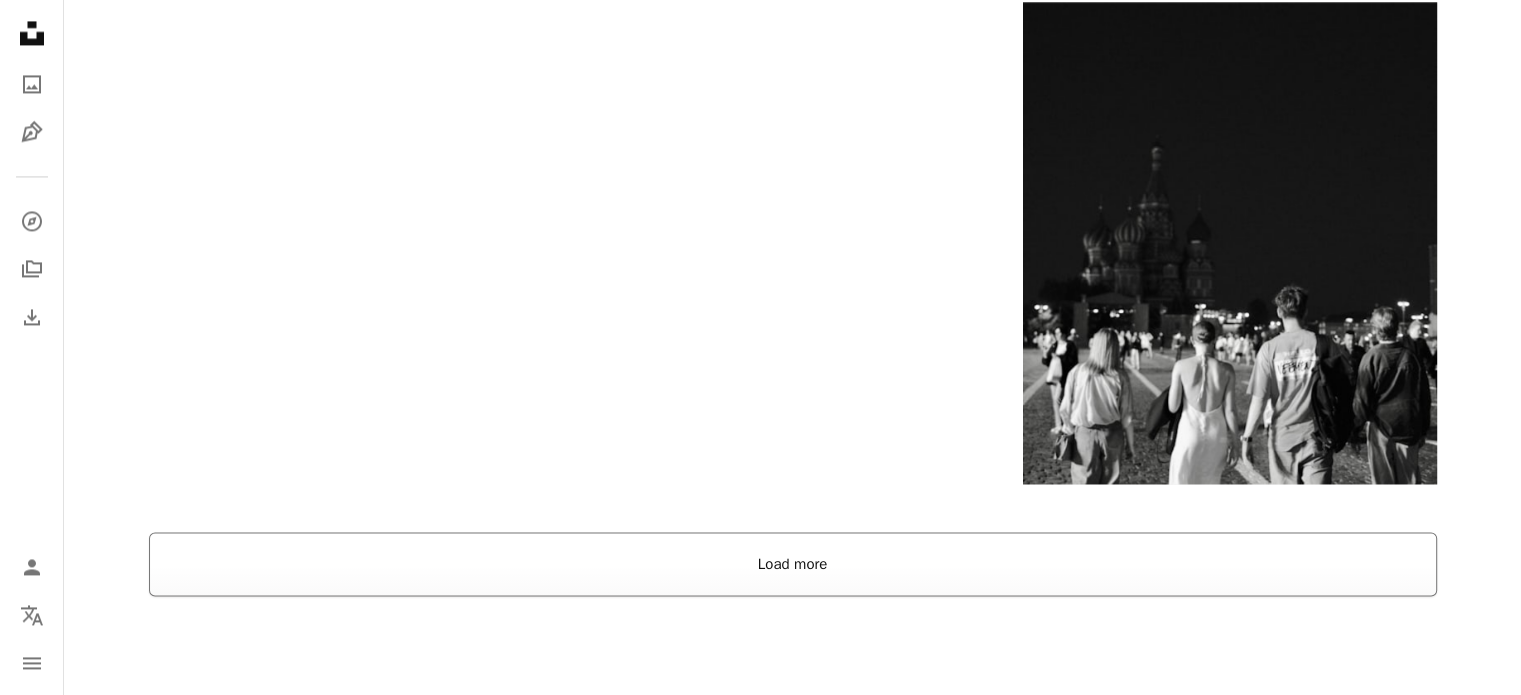 click on "Load more" at bounding box center (793, 564) 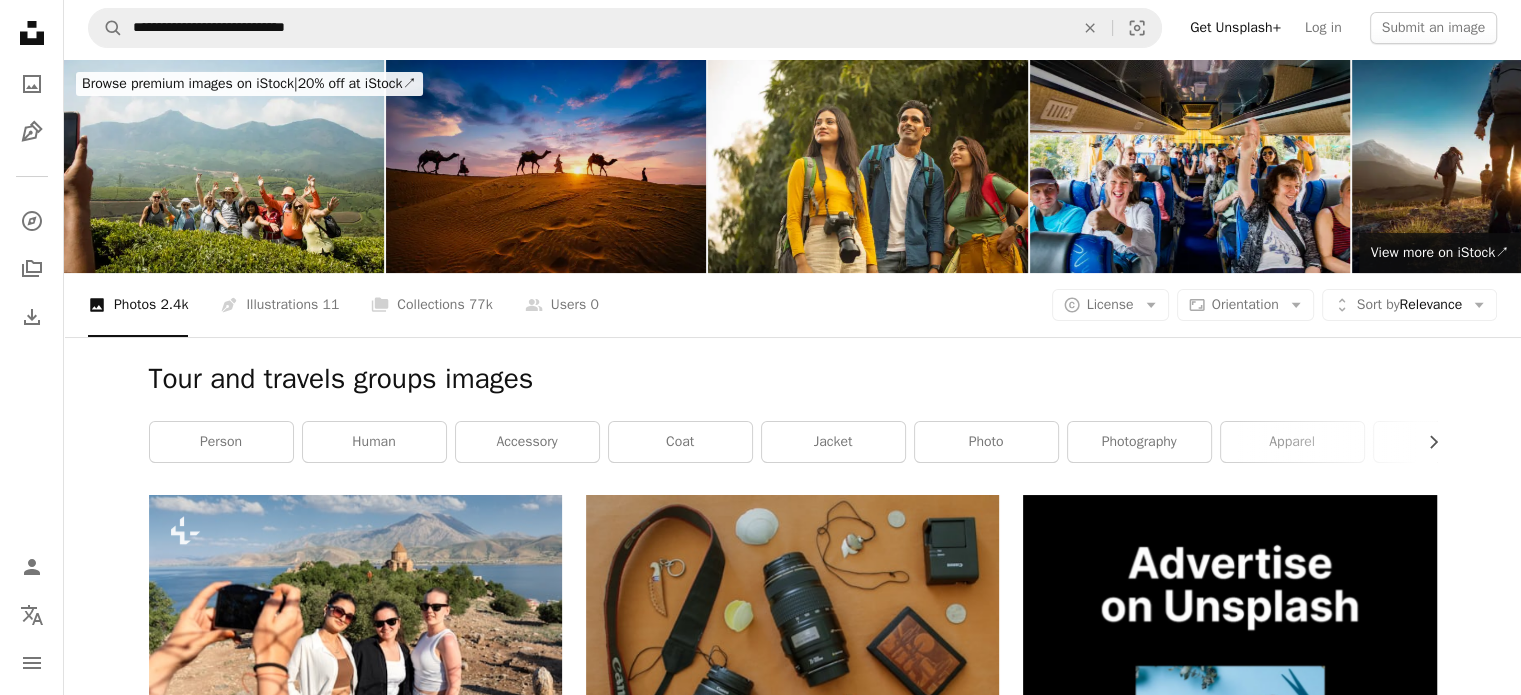 scroll, scrollTop: 0, scrollLeft: 0, axis: both 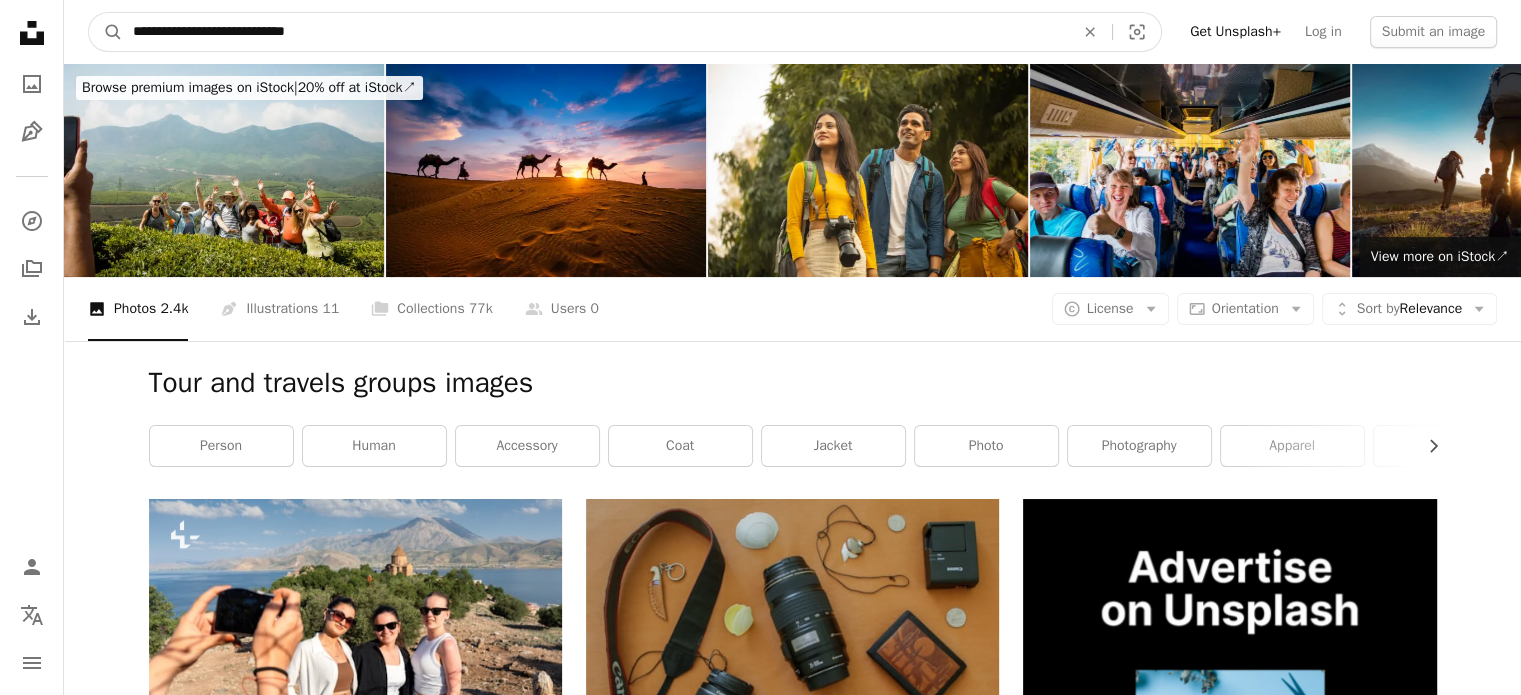drag, startPoint x: 188, startPoint y: 30, endPoint x: 62, endPoint y: 29, distance: 126.00397 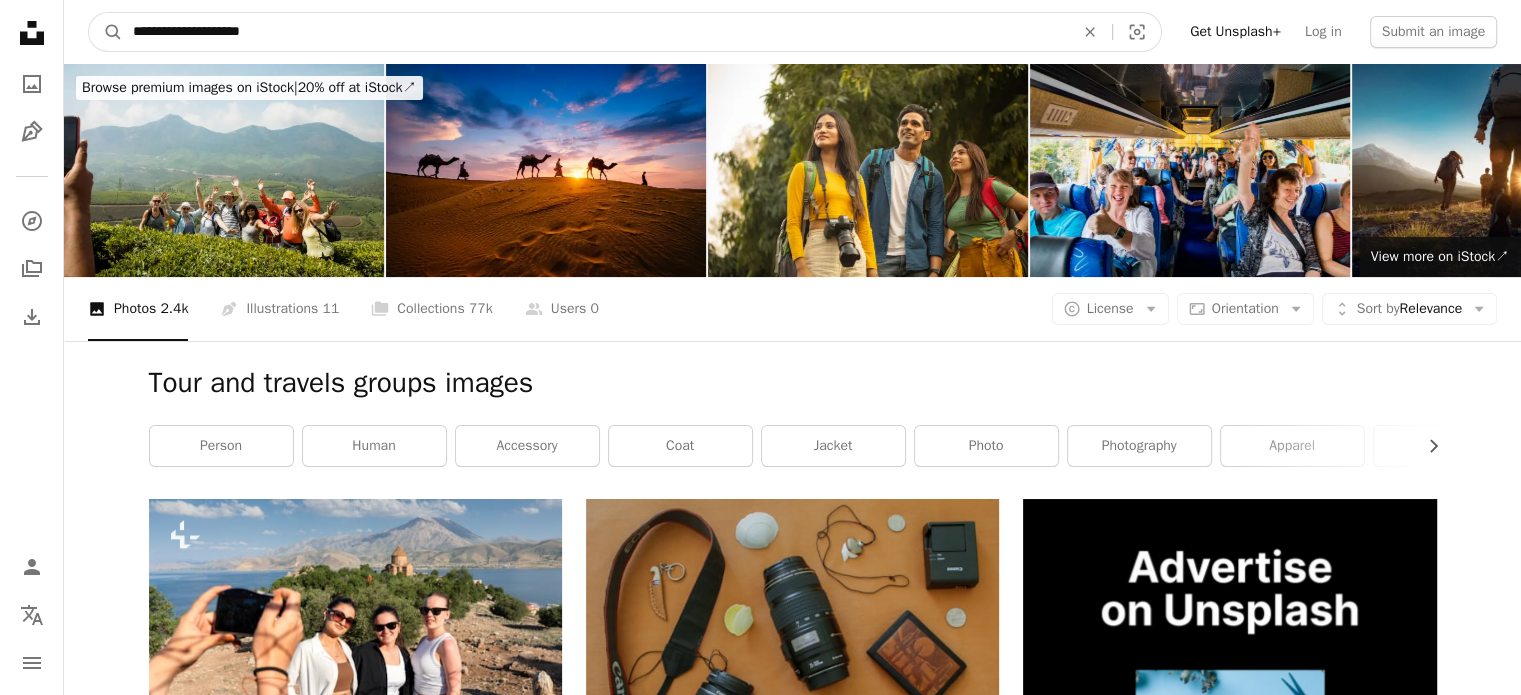 click on "A magnifying glass" at bounding box center [106, 32] 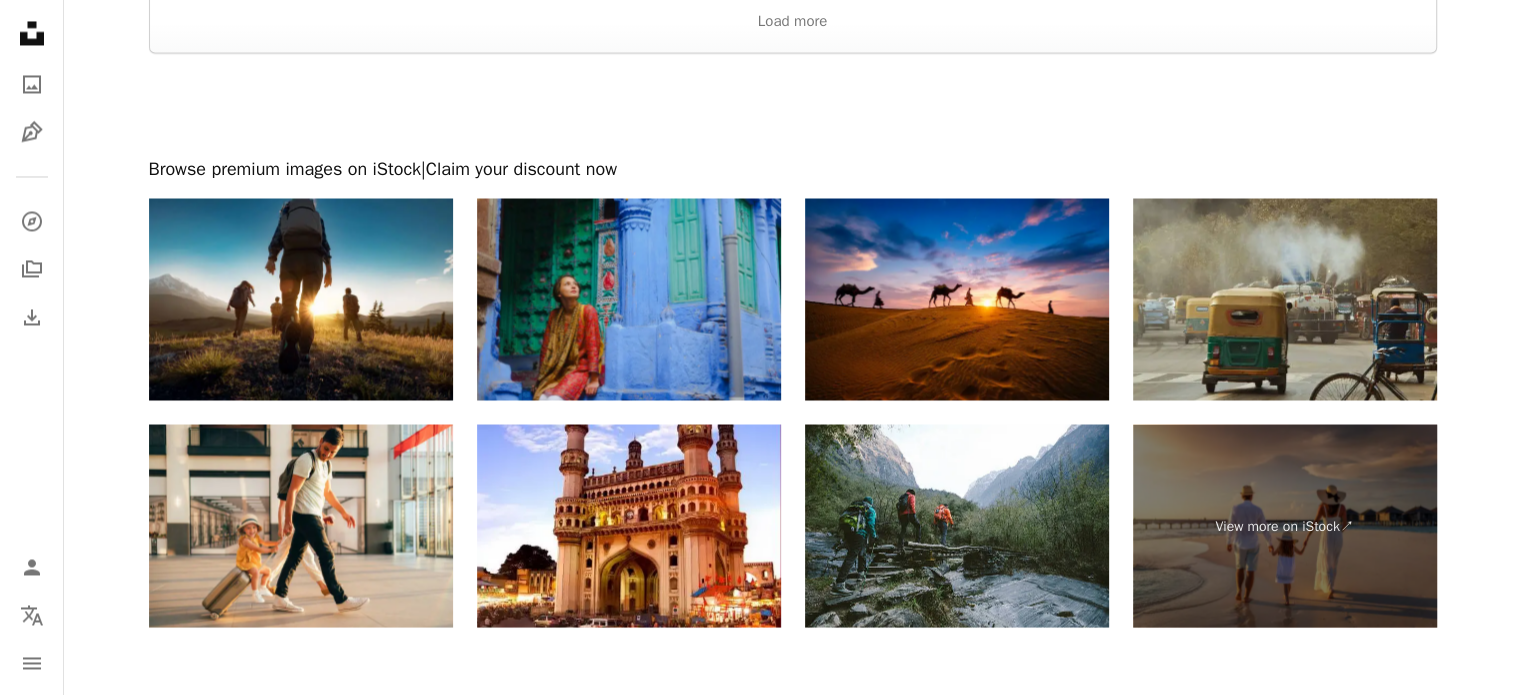 scroll, scrollTop: 3500, scrollLeft: 0, axis: vertical 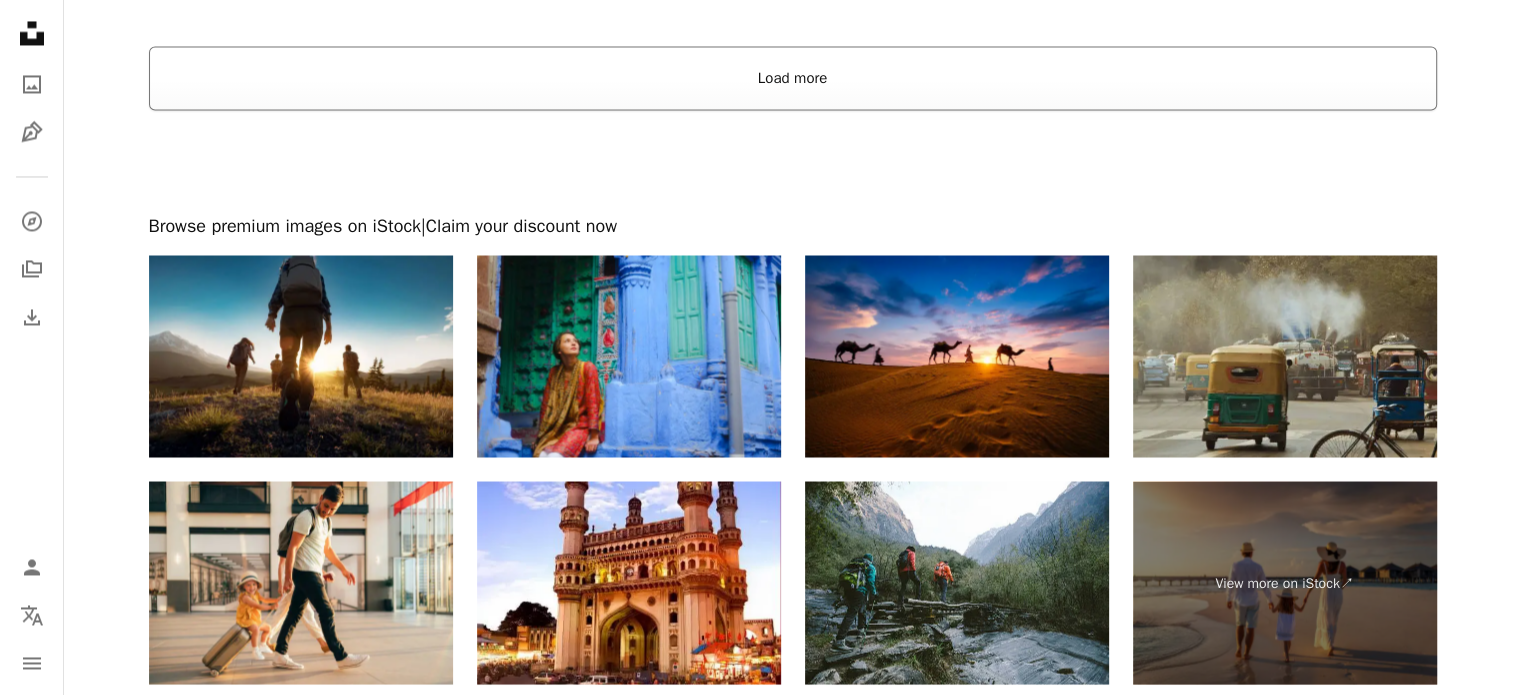 click on "Load more" at bounding box center (793, 78) 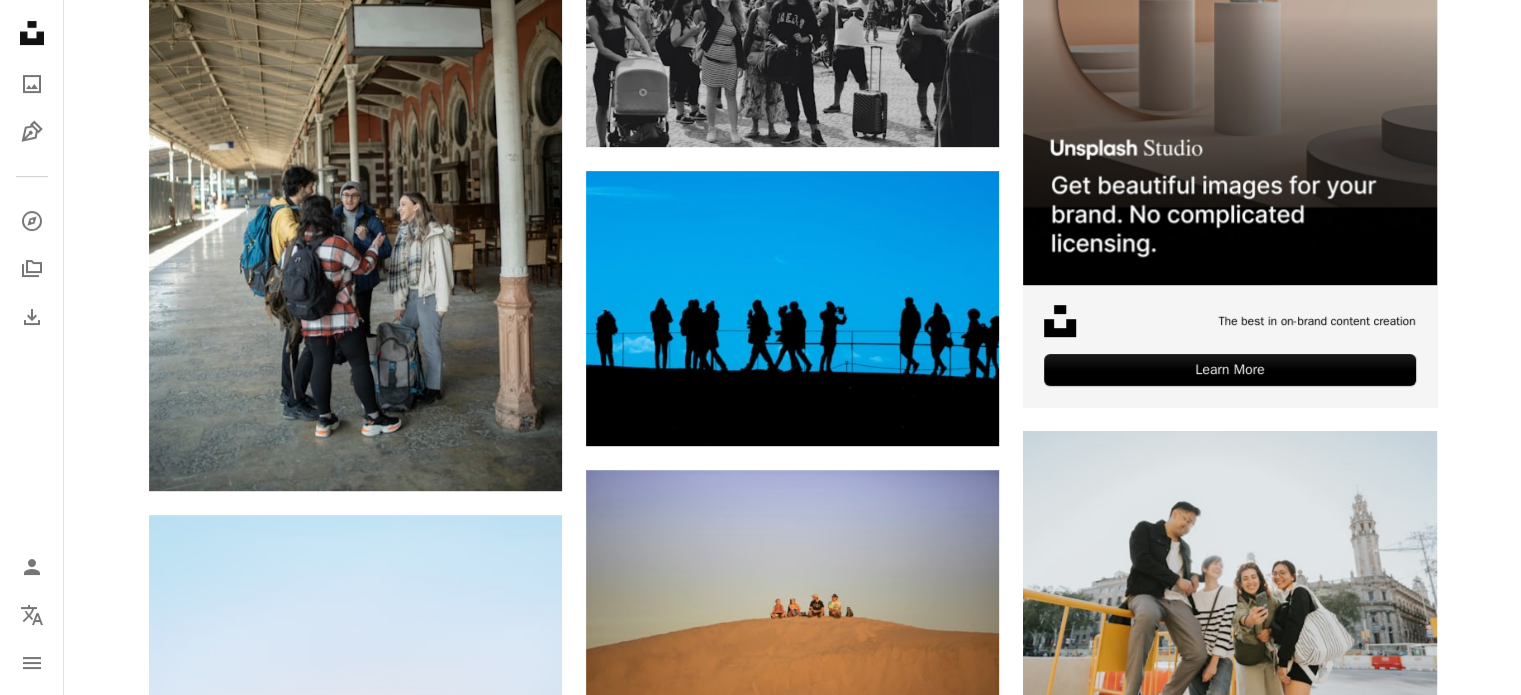 scroll, scrollTop: 0, scrollLeft: 0, axis: both 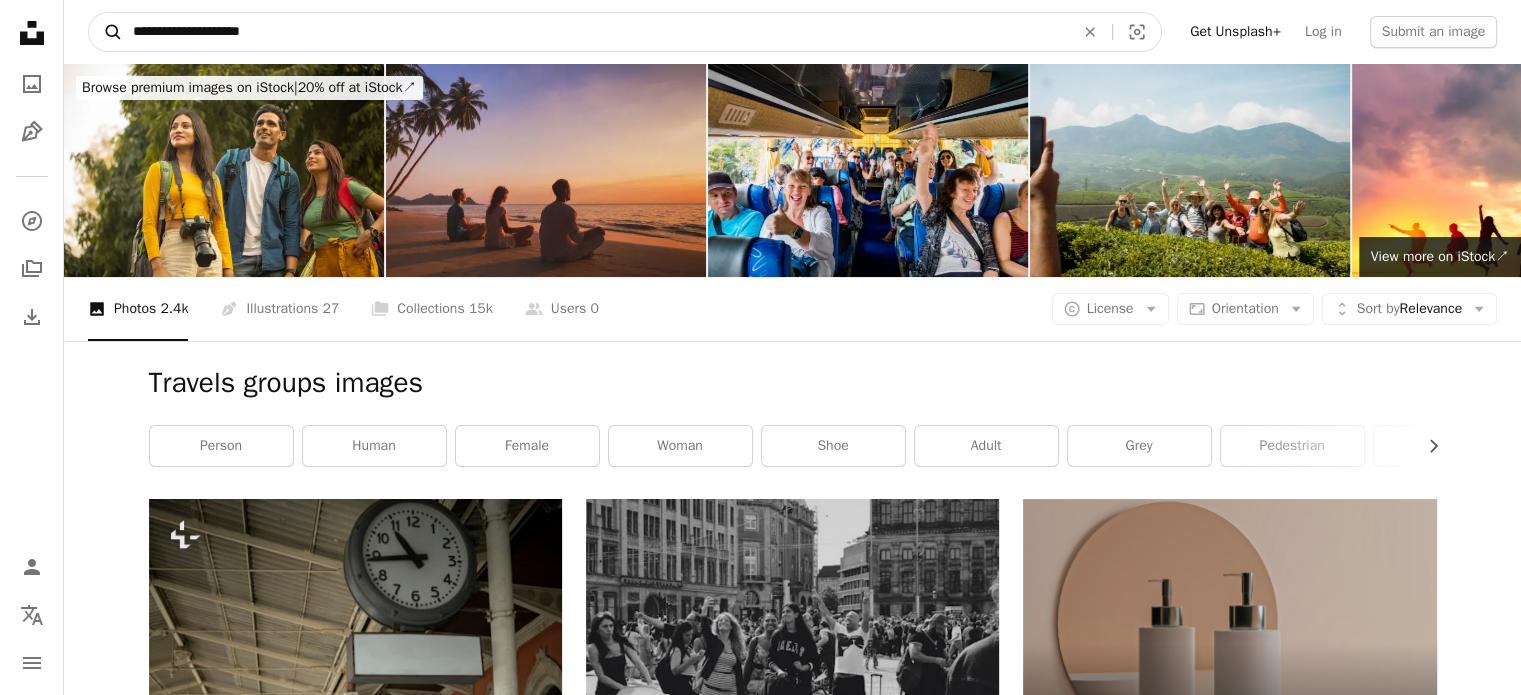 drag, startPoint x: 185, startPoint y: 35, endPoint x: 103, endPoint y: 33, distance: 82.02438 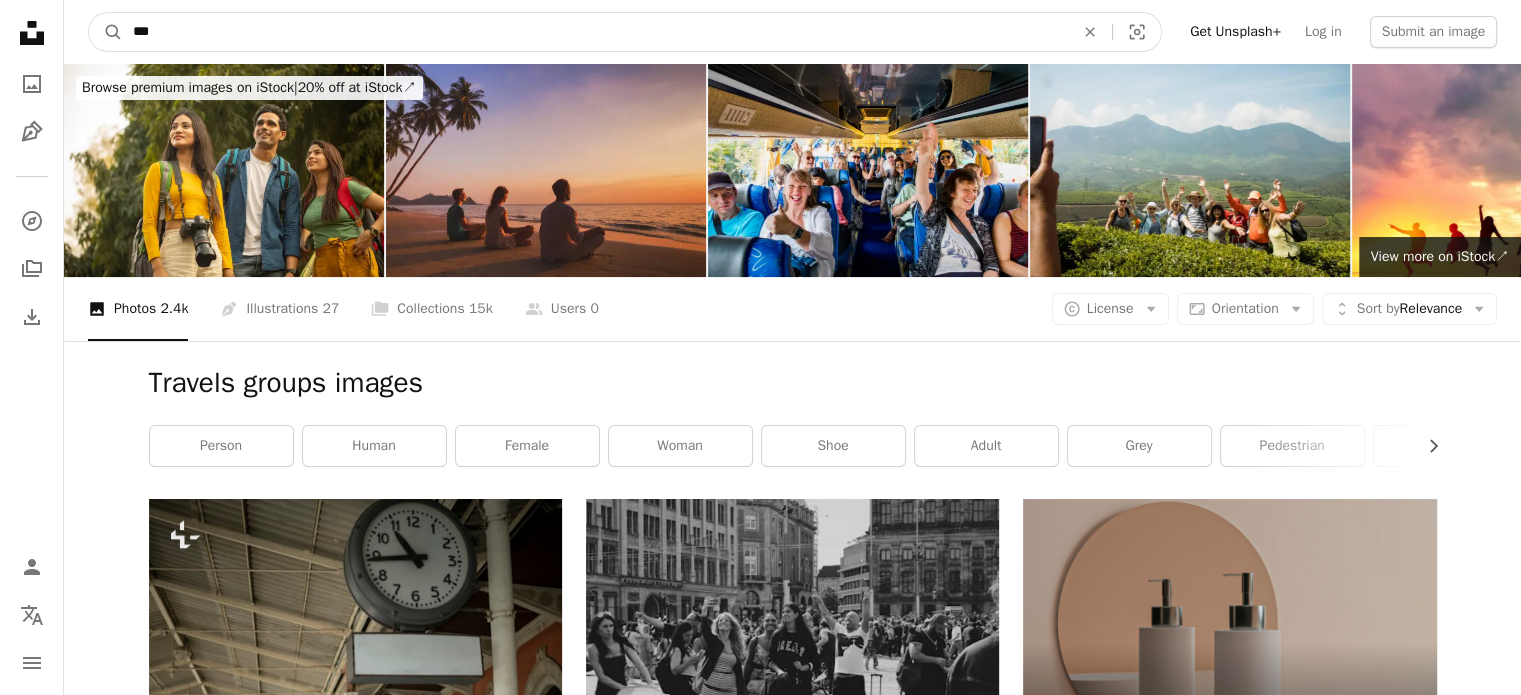 type on "****" 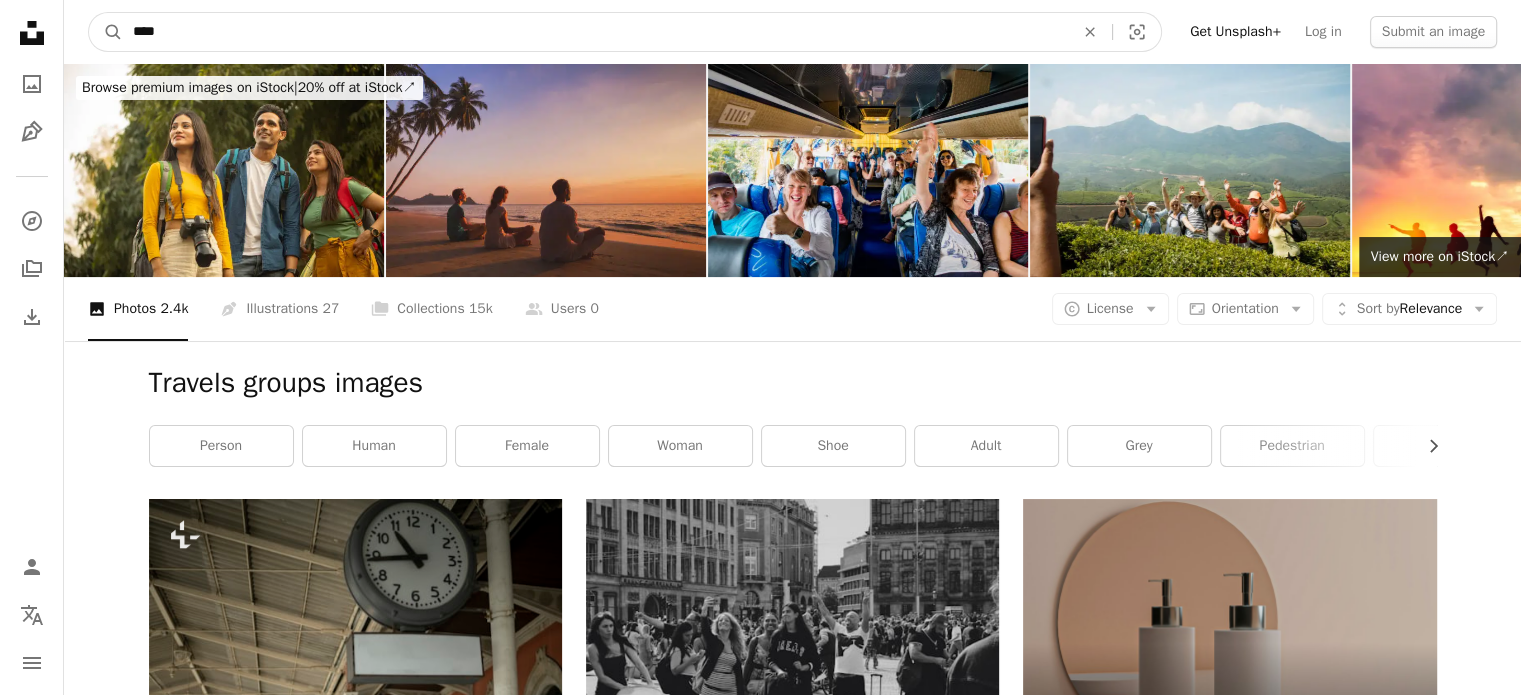 click on "A magnifying glass" at bounding box center [106, 32] 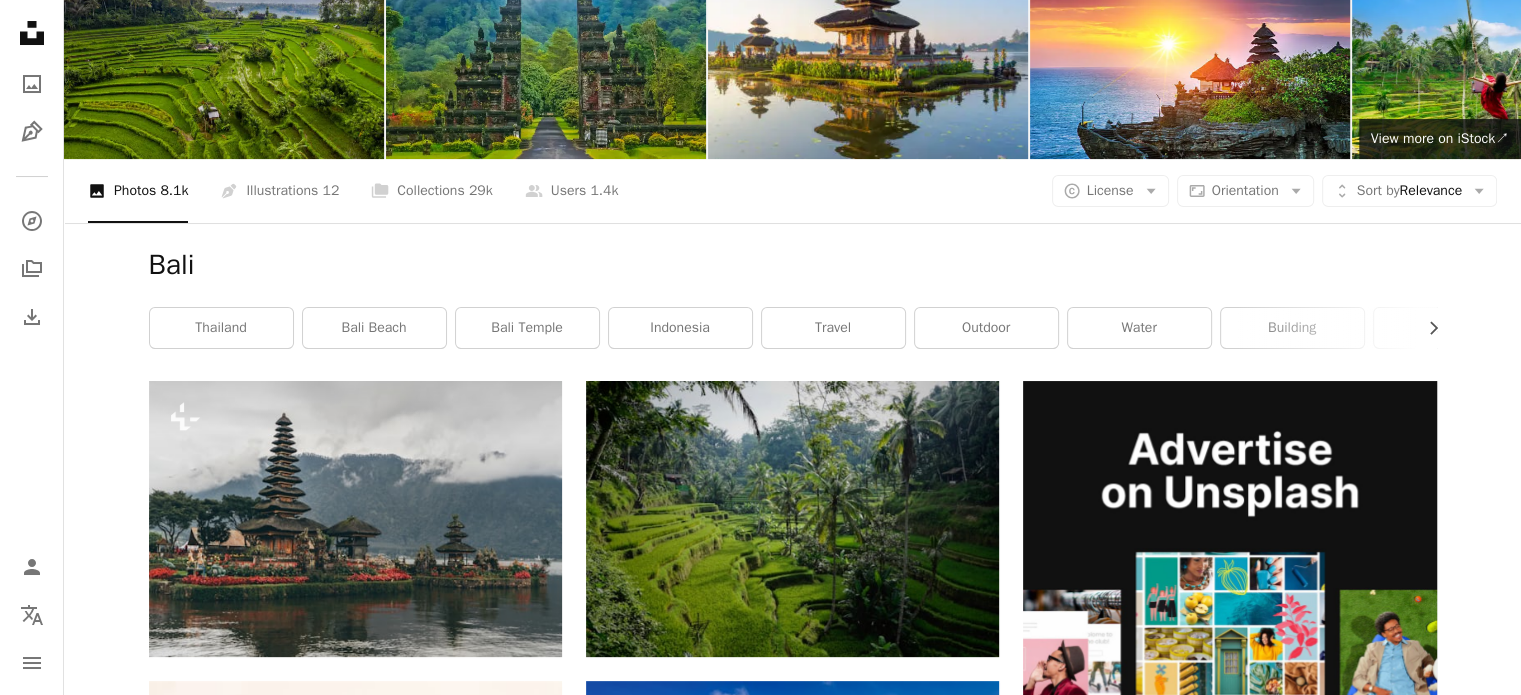 scroll, scrollTop: 0, scrollLeft: 0, axis: both 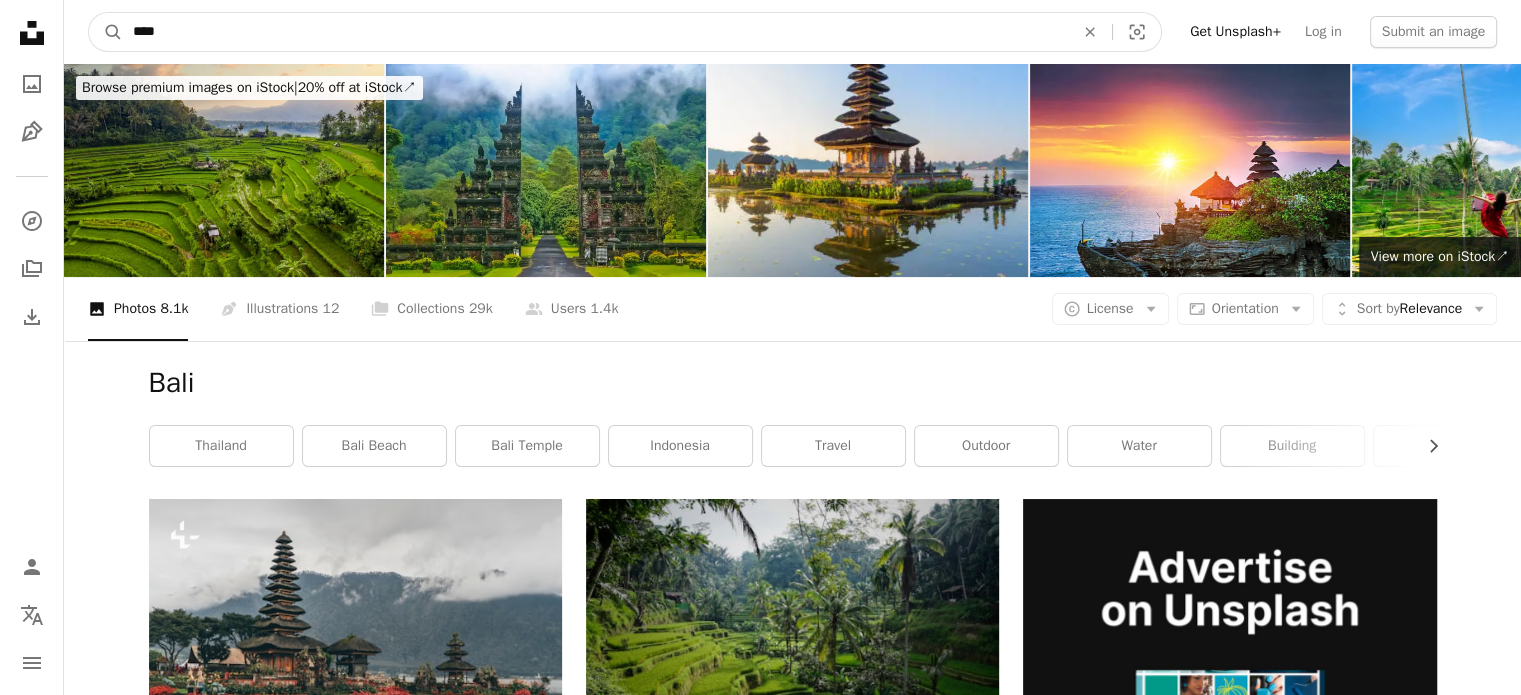 click on "****" at bounding box center [595, 32] 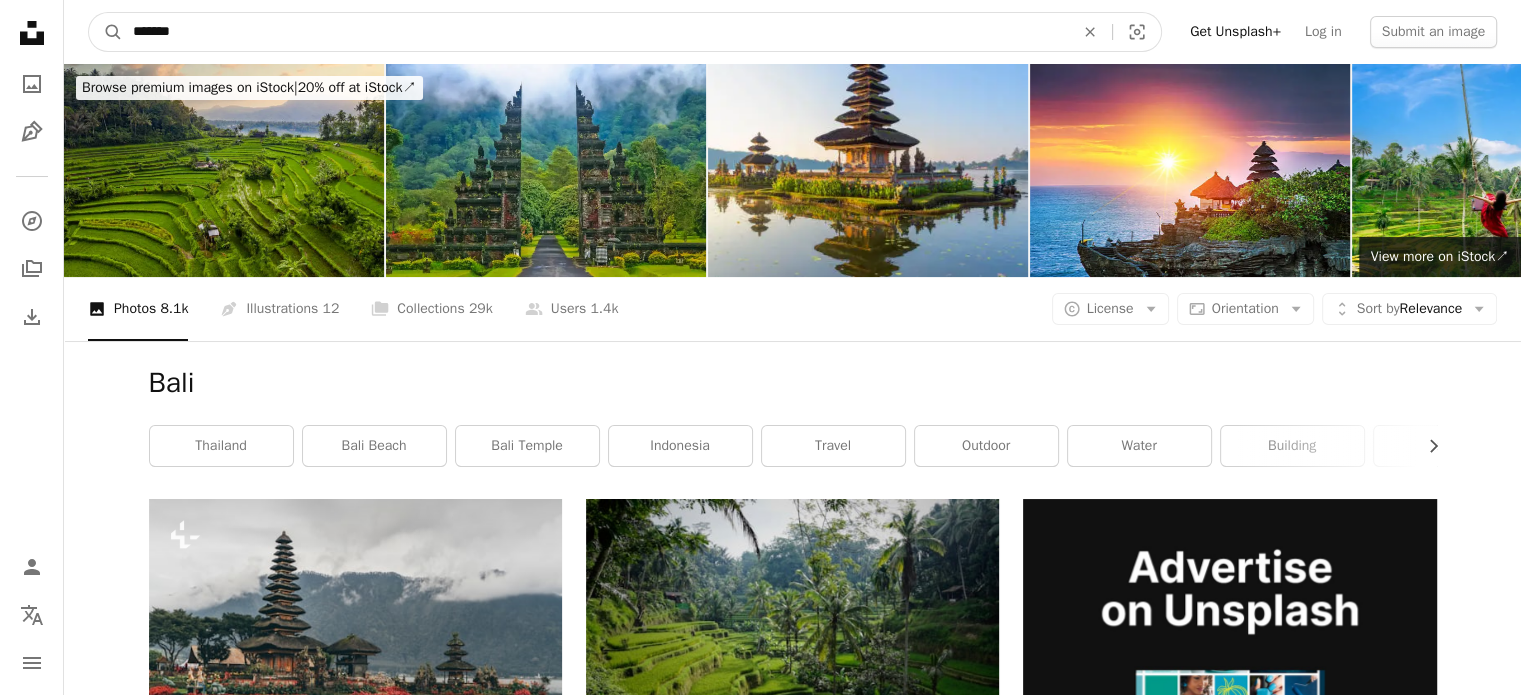 type on "********" 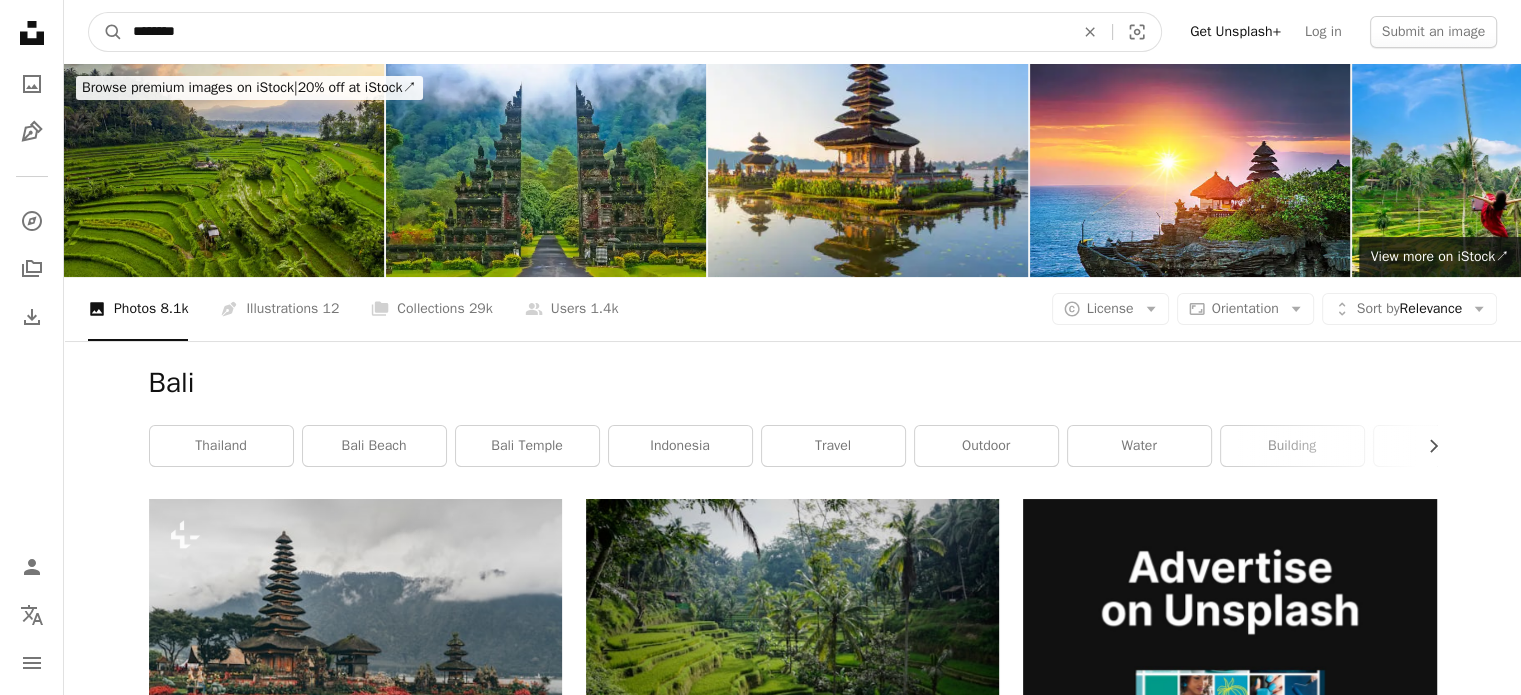 click on "A magnifying glass" at bounding box center [106, 32] 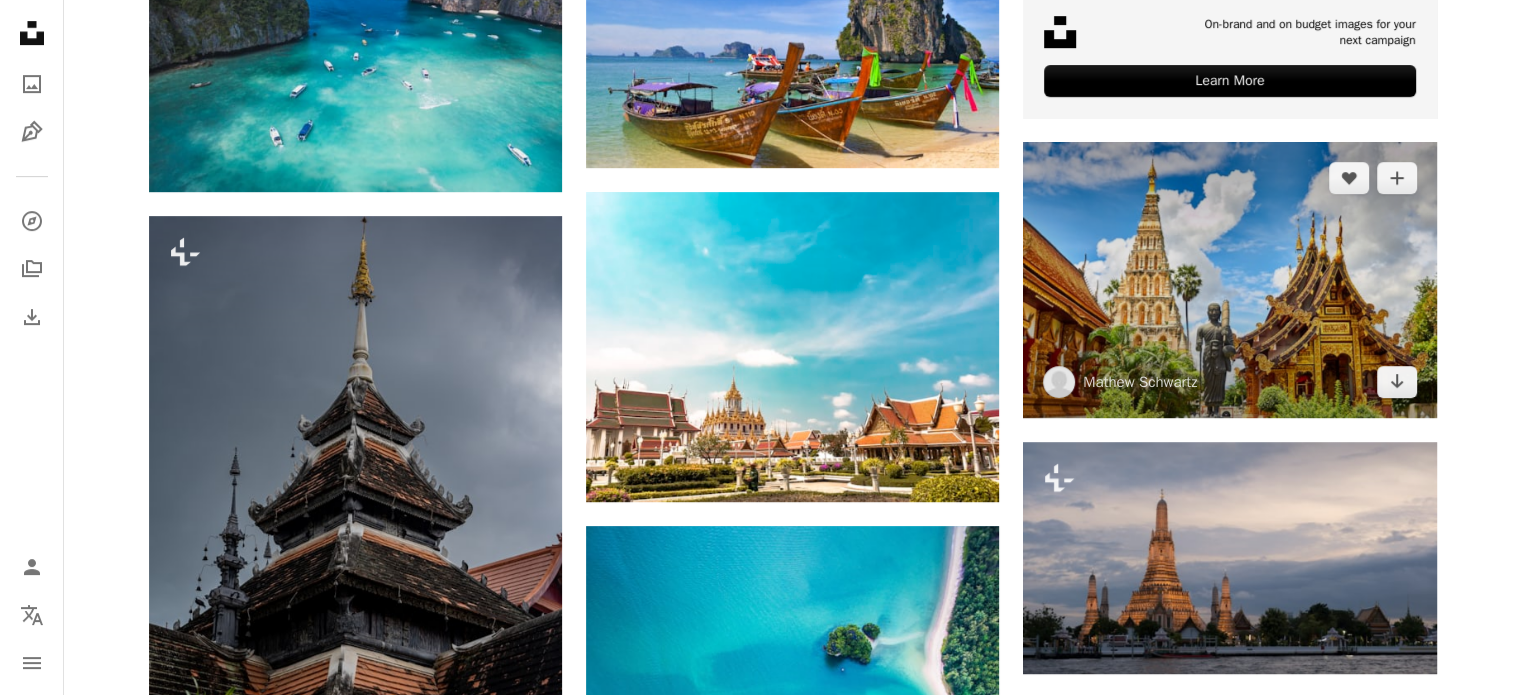 scroll, scrollTop: 1000, scrollLeft: 0, axis: vertical 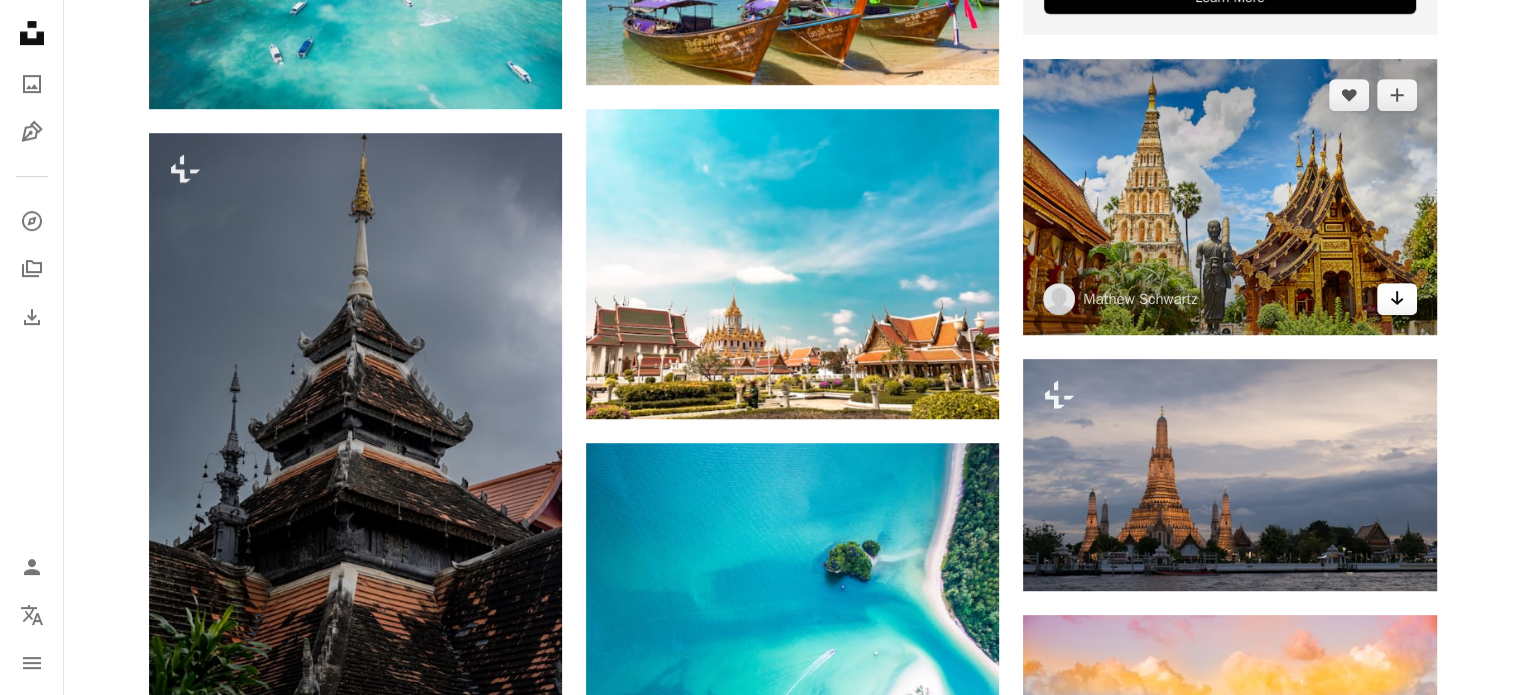 click on "Arrow pointing down" 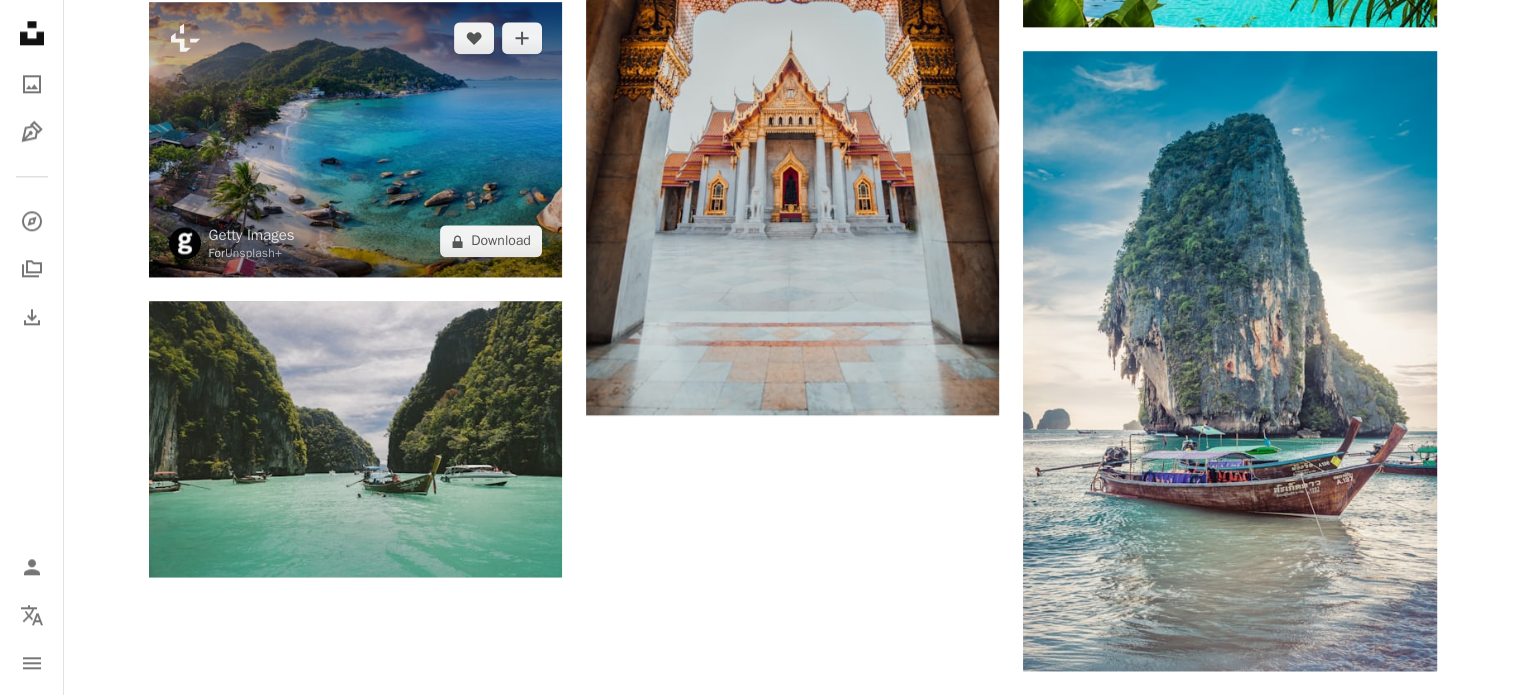 scroll, scrollTop: 2500, scrollLeft: 0, axis: vertical 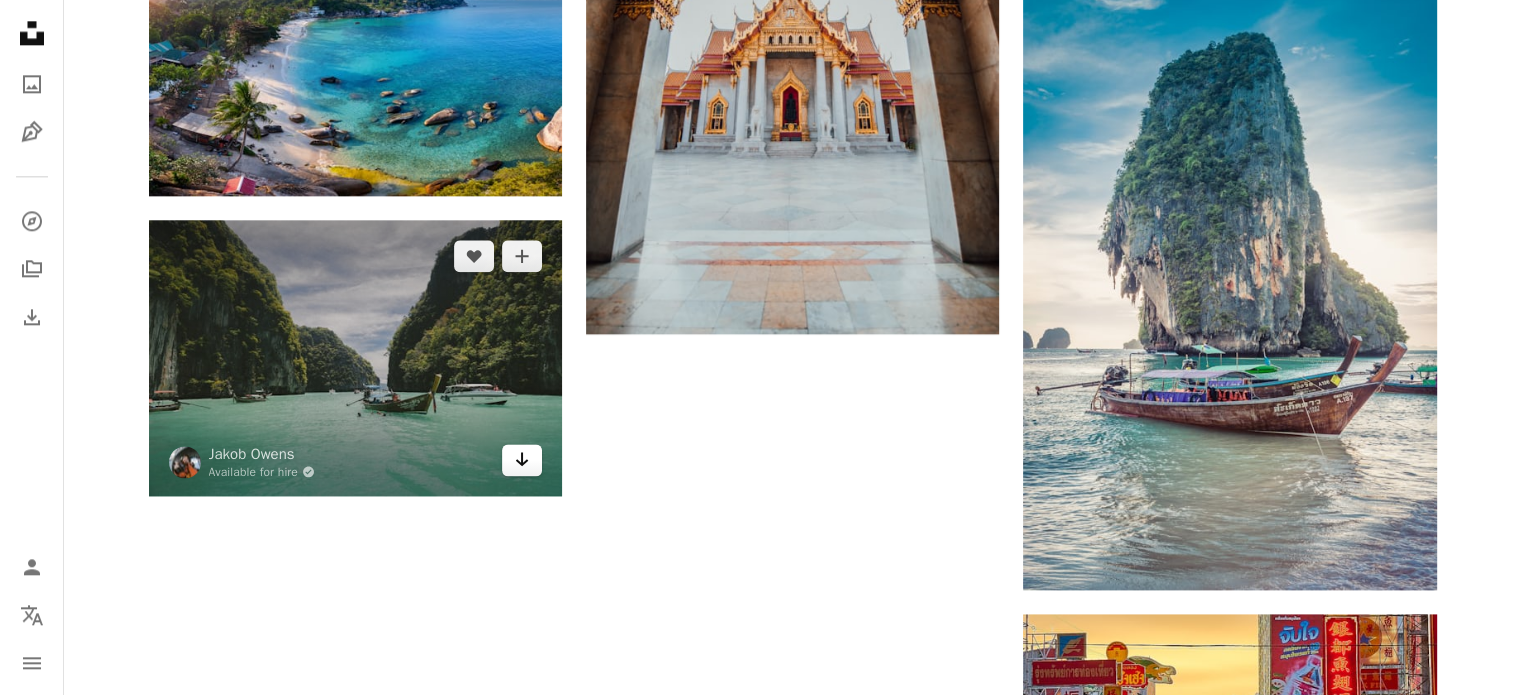 click 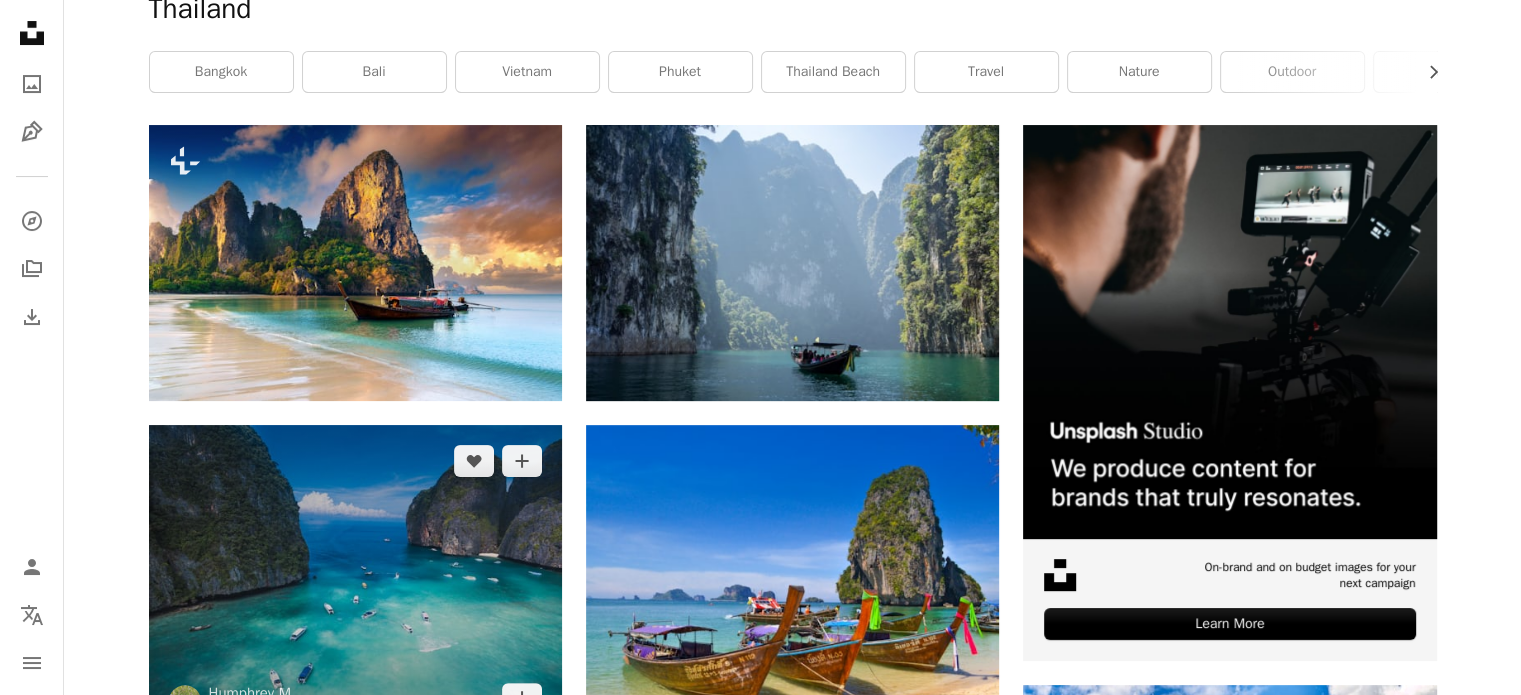 scroll, scrollTop: 0, scrollLeft: 0, axis: both 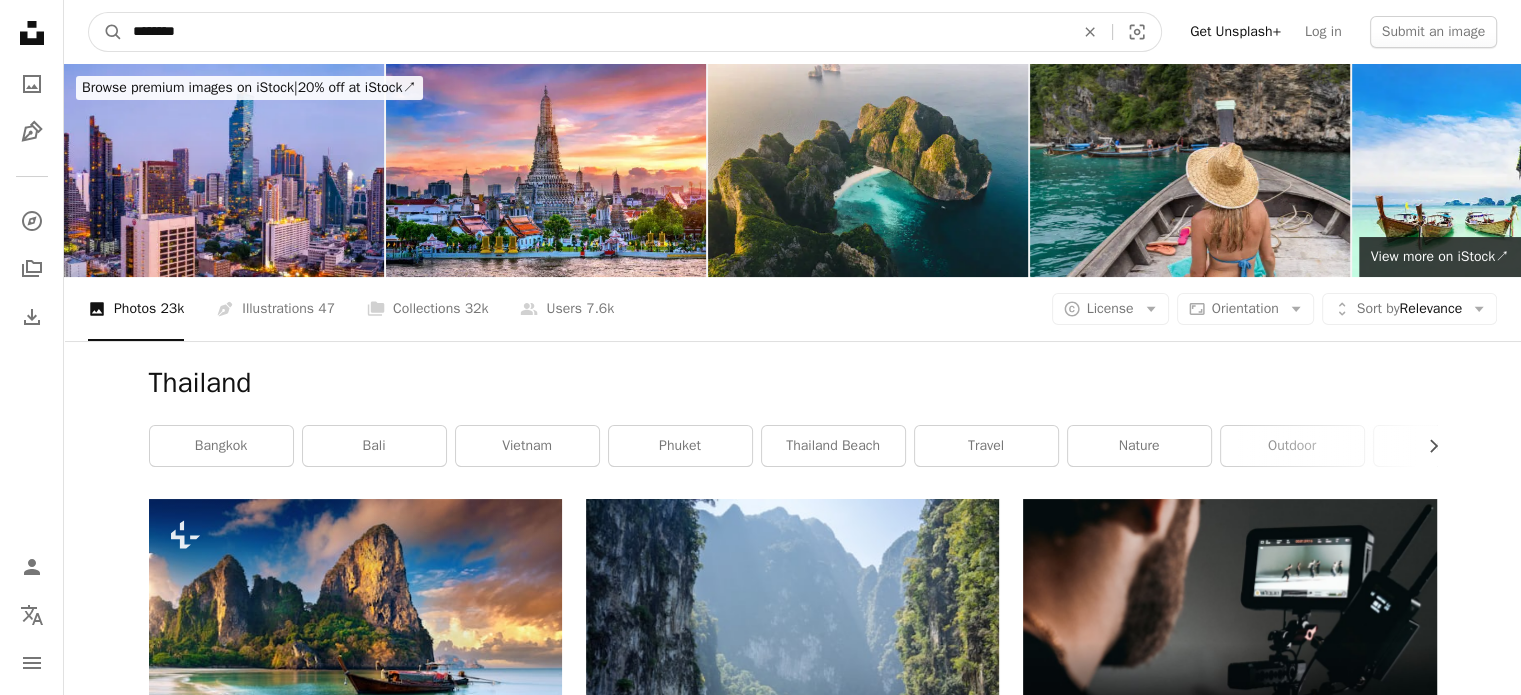 drag, startPoint x: 85, startPoint y: 37, endPoint x: 72, endPoint y: 7, distance: 32.695564 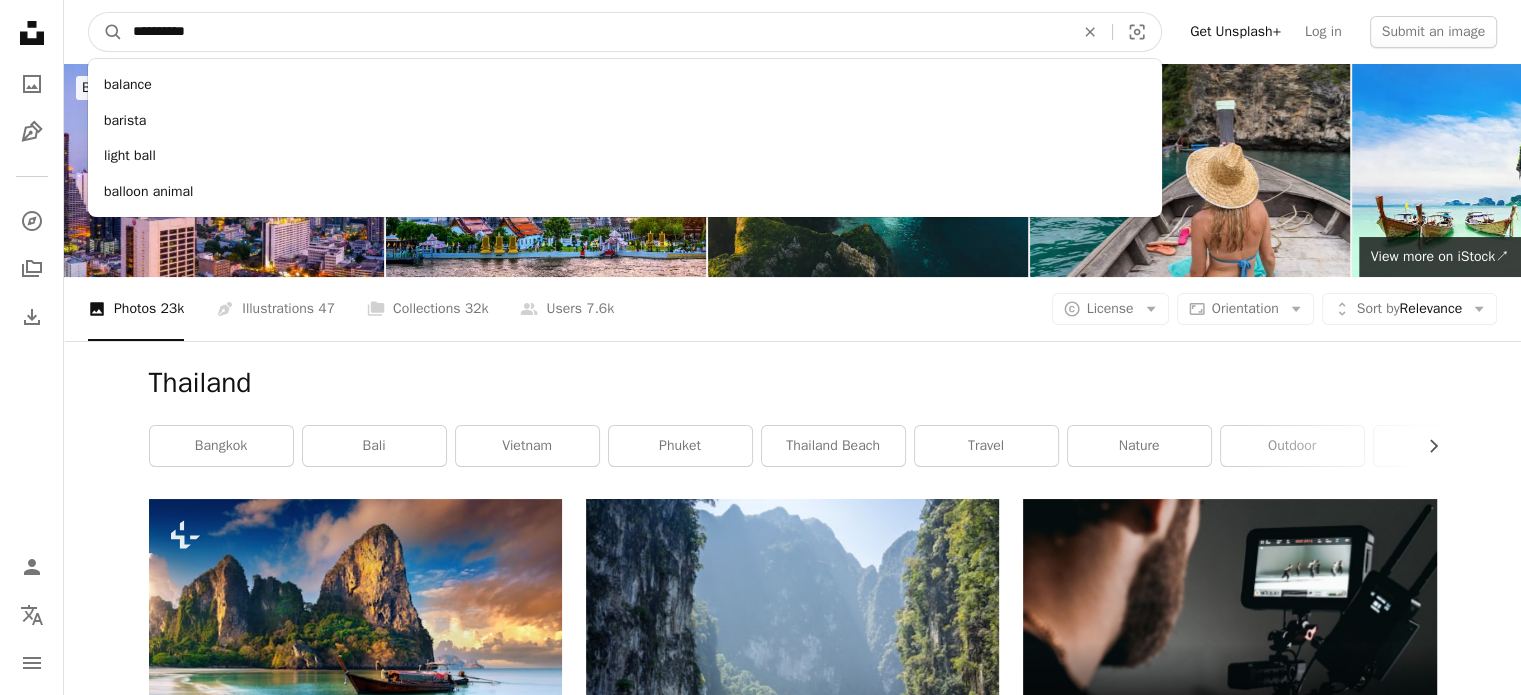 type on "**********" 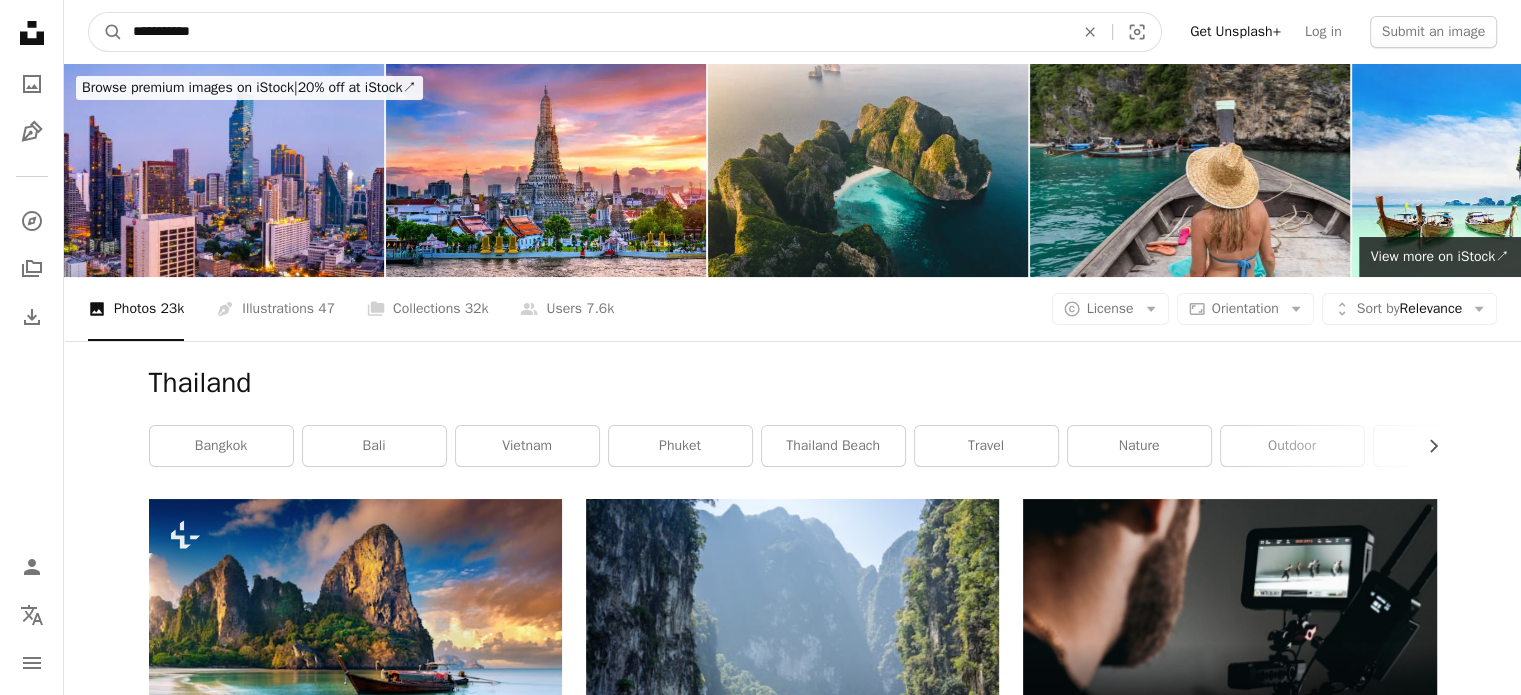 click on "A magnifying glass" at bounding box center (106, 32) 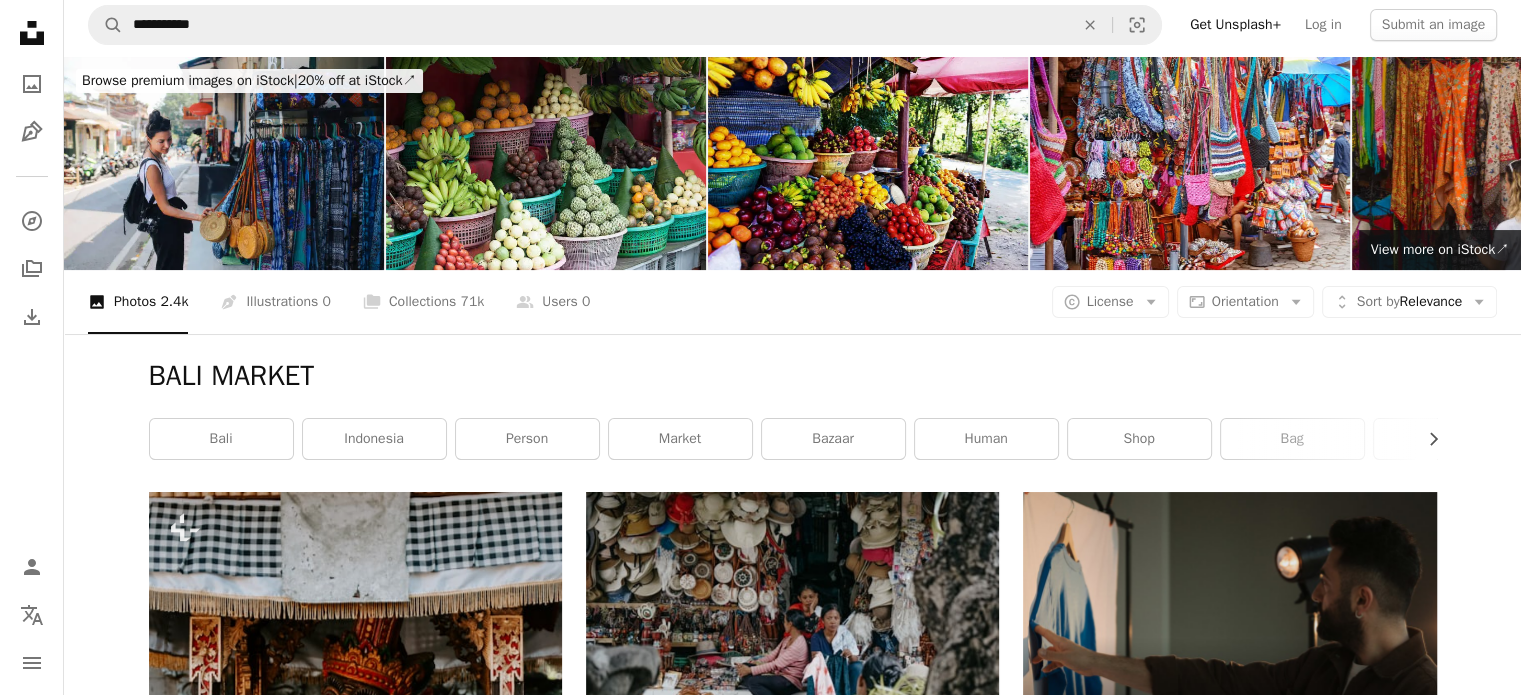 scroll, scrollTop: 0, scrollLeft: 0, axis: both 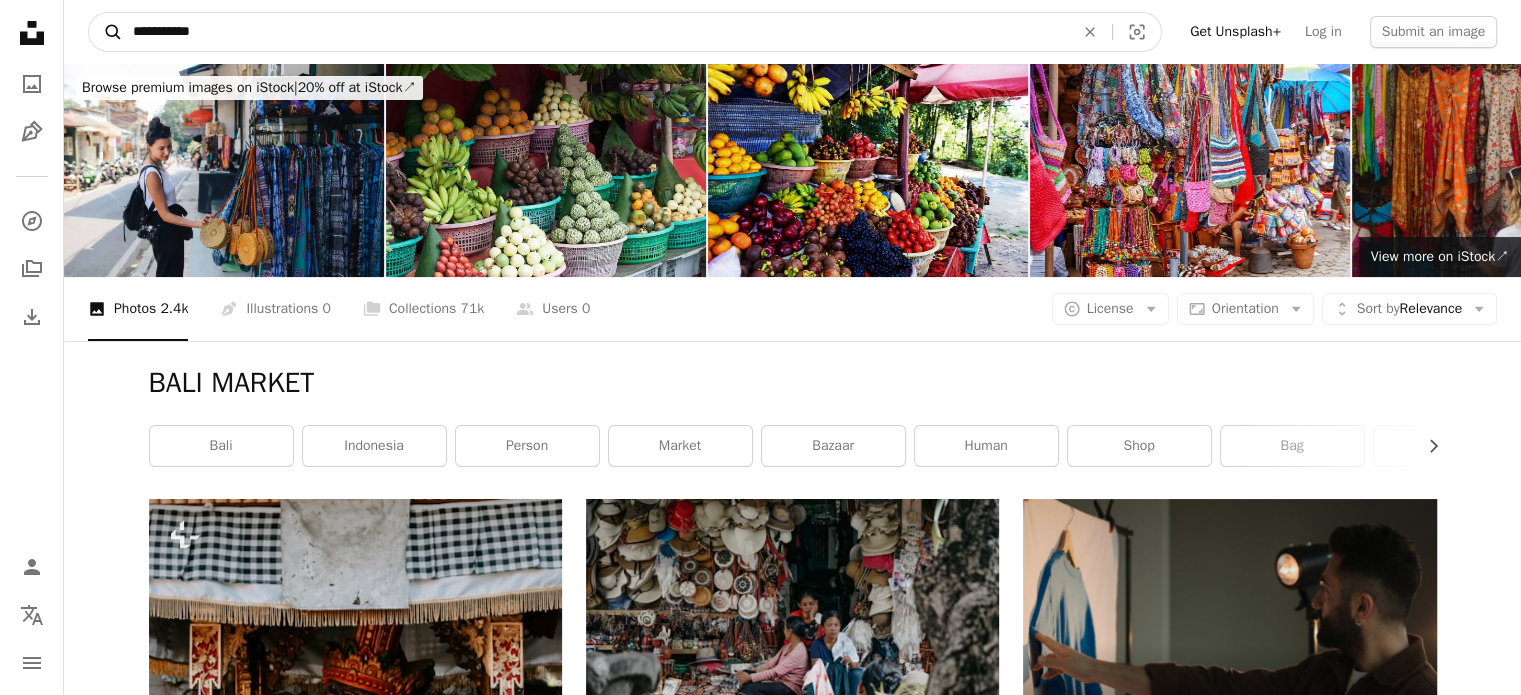 drag, startPoint x: 242, startPoint y: 23, endPoint x: 94, endPoint y: 34, distance: 148.40822 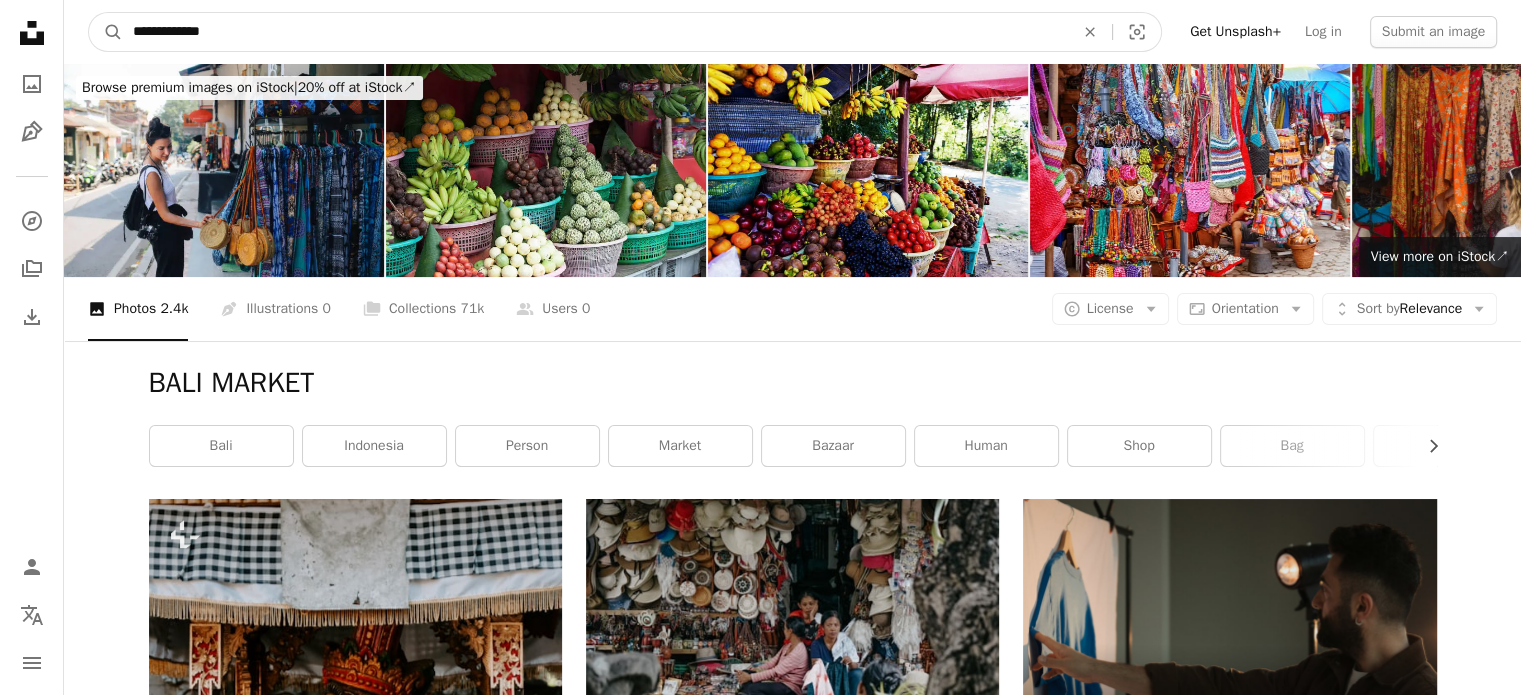 type on "**********" 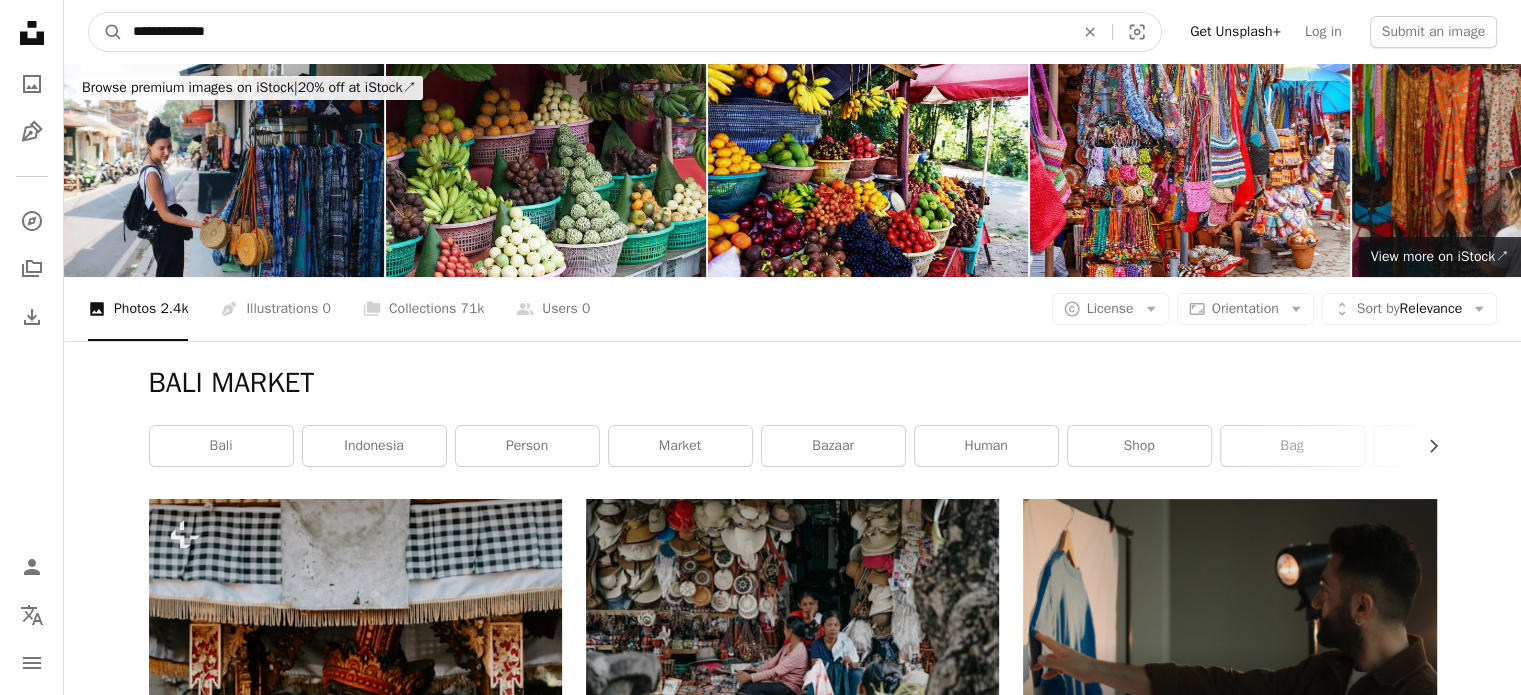 click on "A magnifying glass" at bounding box center (106, 32) 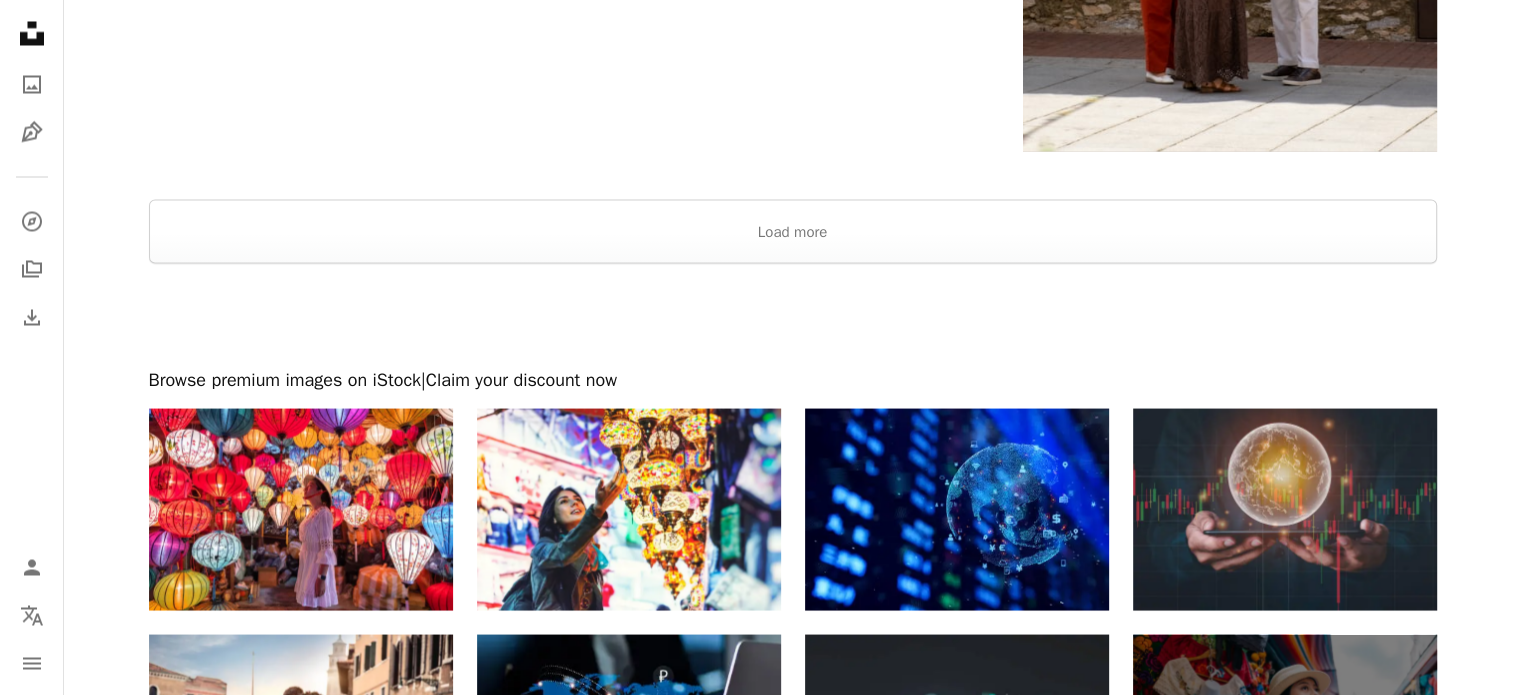 scroll, scrollTop: 3800, scrollLeft: 0, axis: vertical 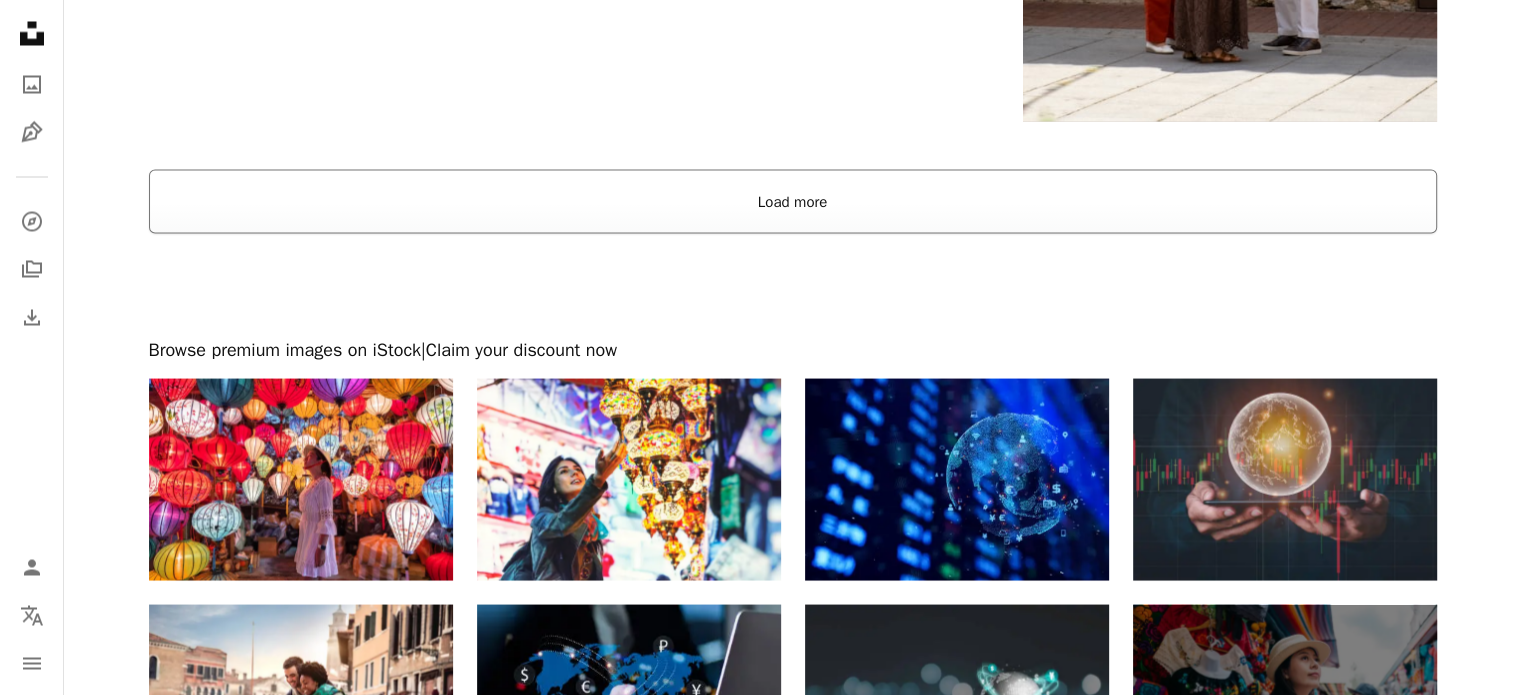 click on "Load more" at bounding box center (793, 201) 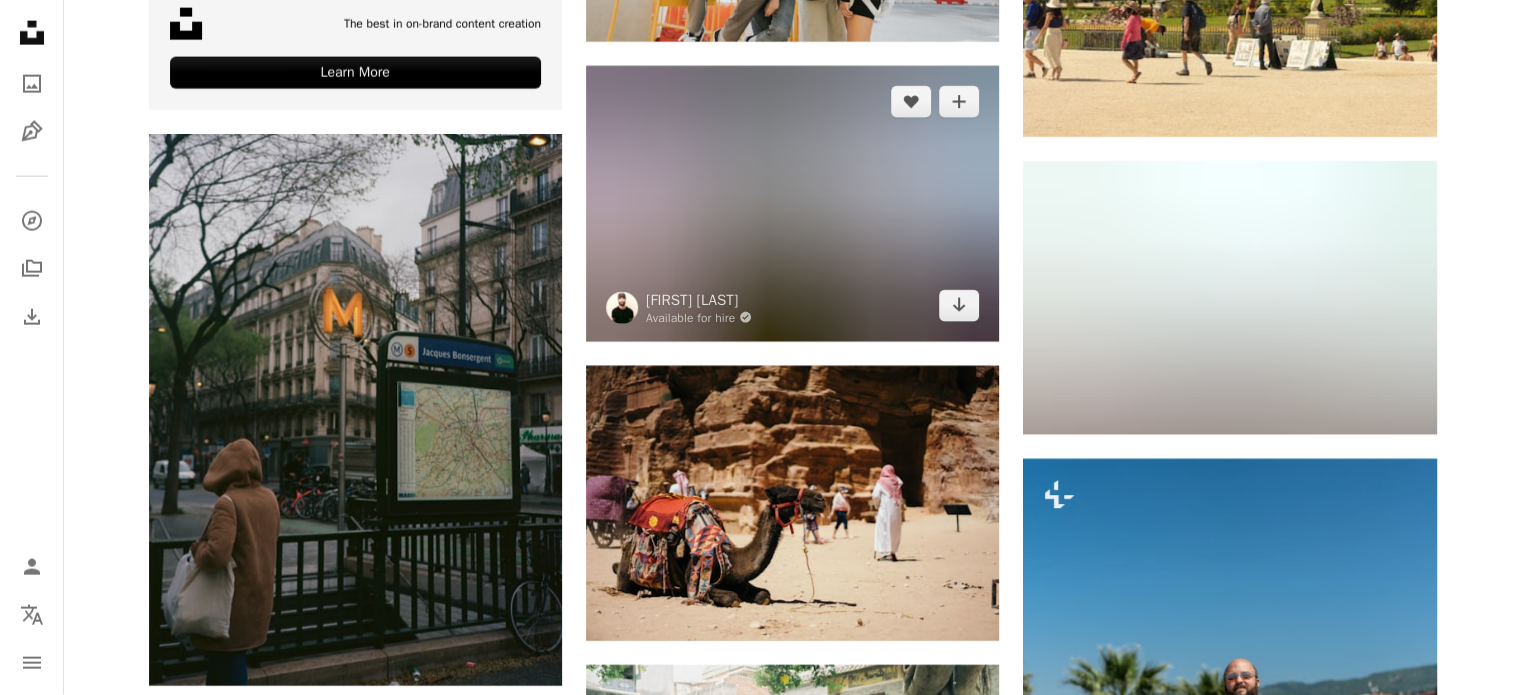 scroll, scrollTop: 4900, scrollLeft: 0, axis: vertical 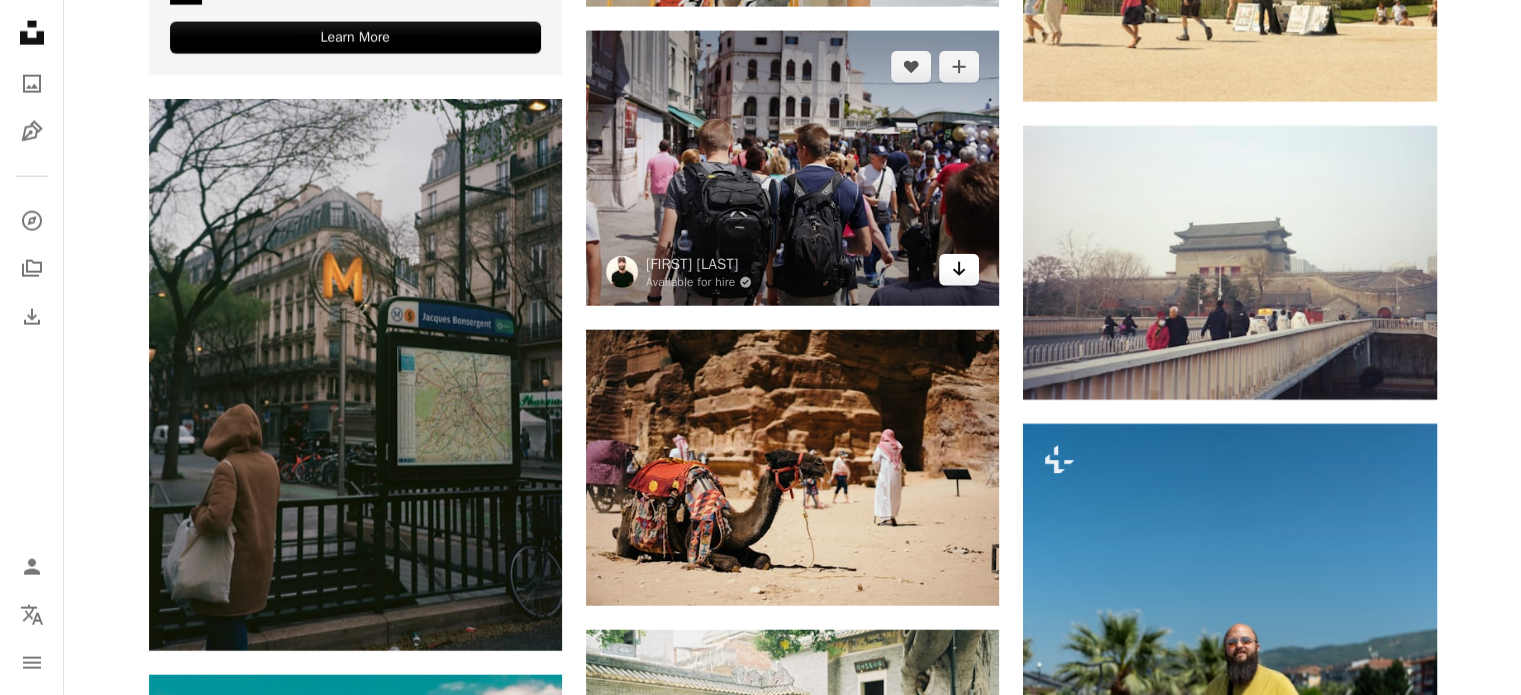 click on "Arrow pointing down" 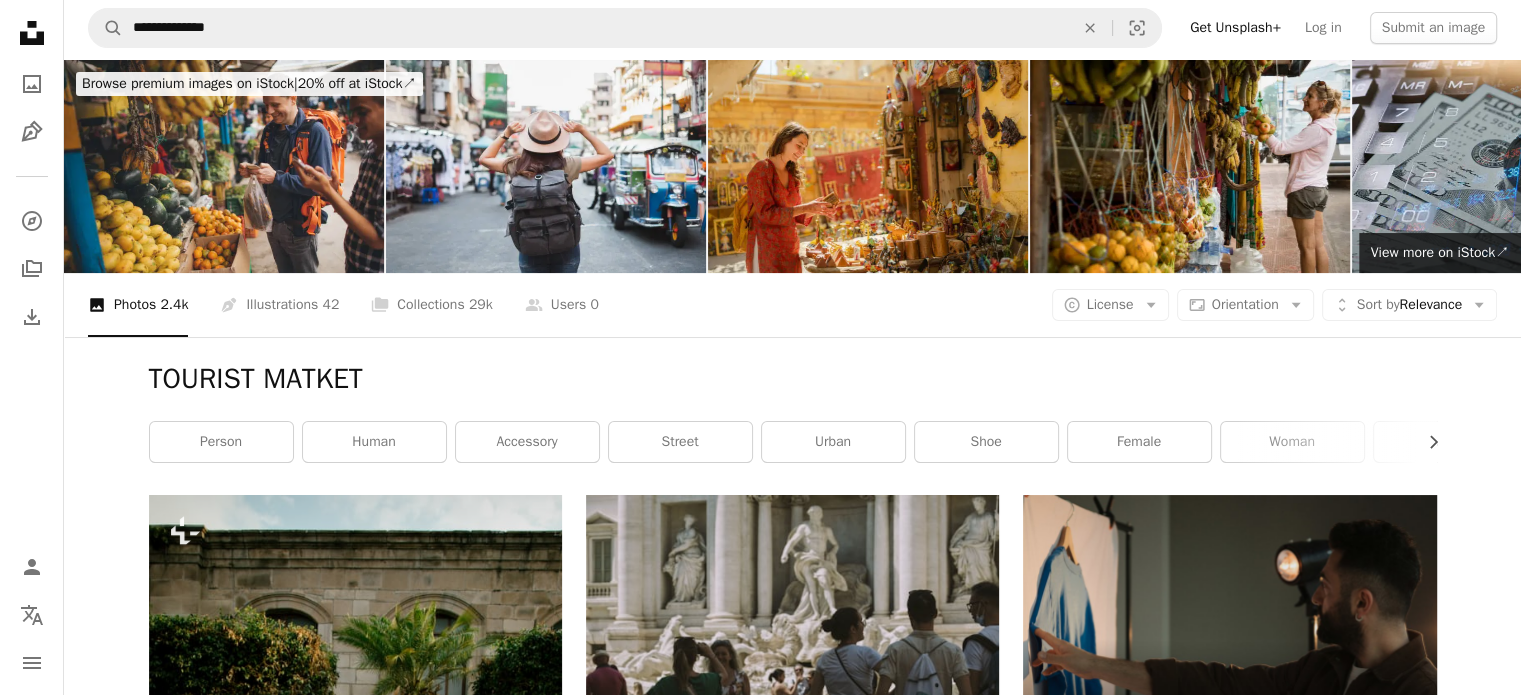 scroll, scrollTop: 0, scrollLeft: 0, axis: both 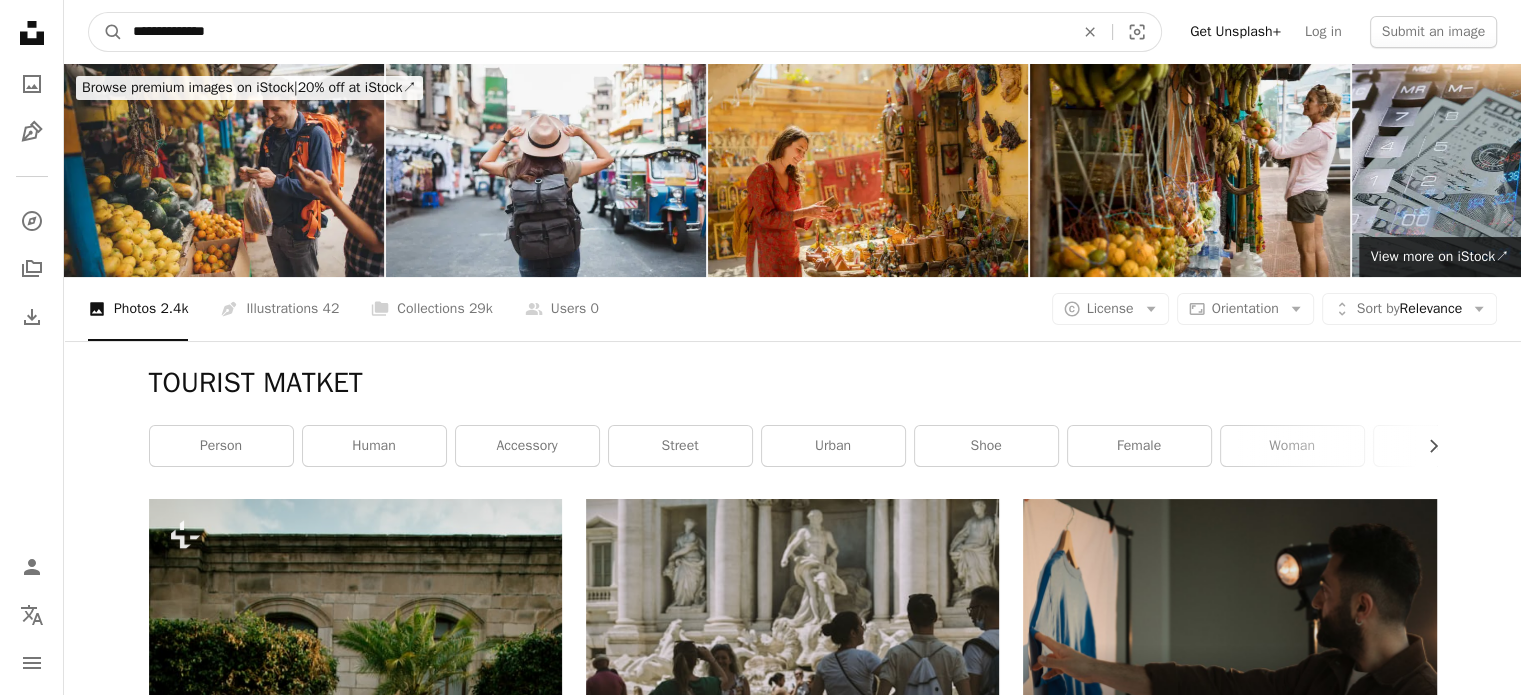drag, startPoint x: 272, startPoint y: 45, endPoint x: 17, endPoint y: 37, distance: 255.12546 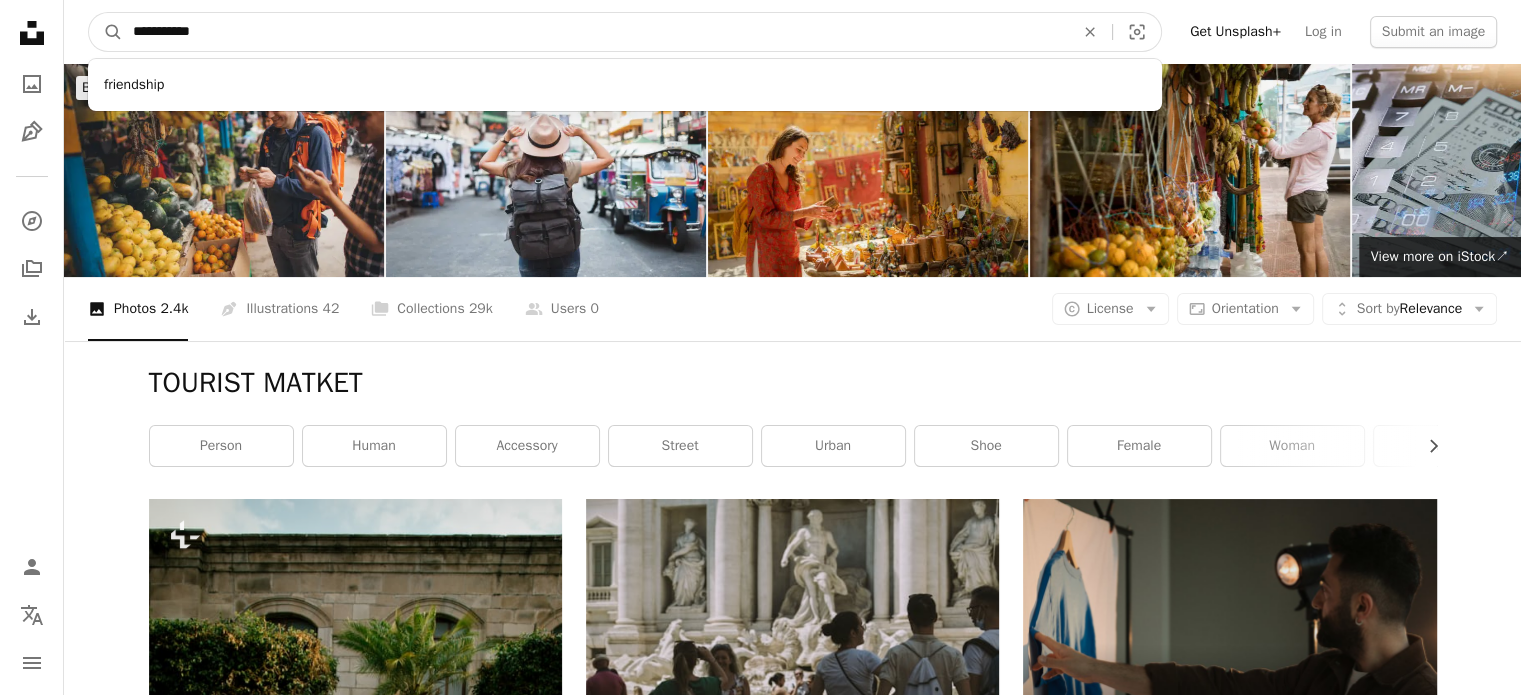 type on "**********" 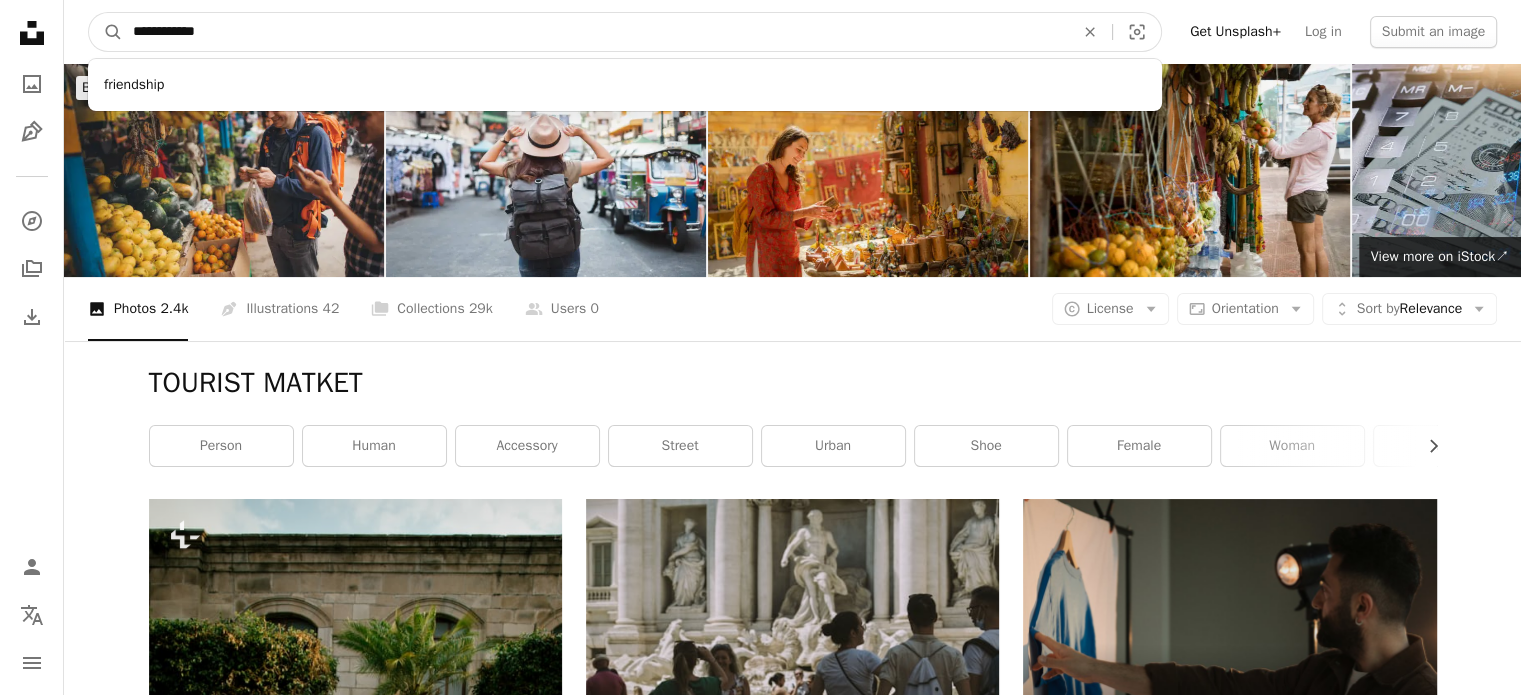 click on "A magnifying glass" at bounding box center [106, 32] 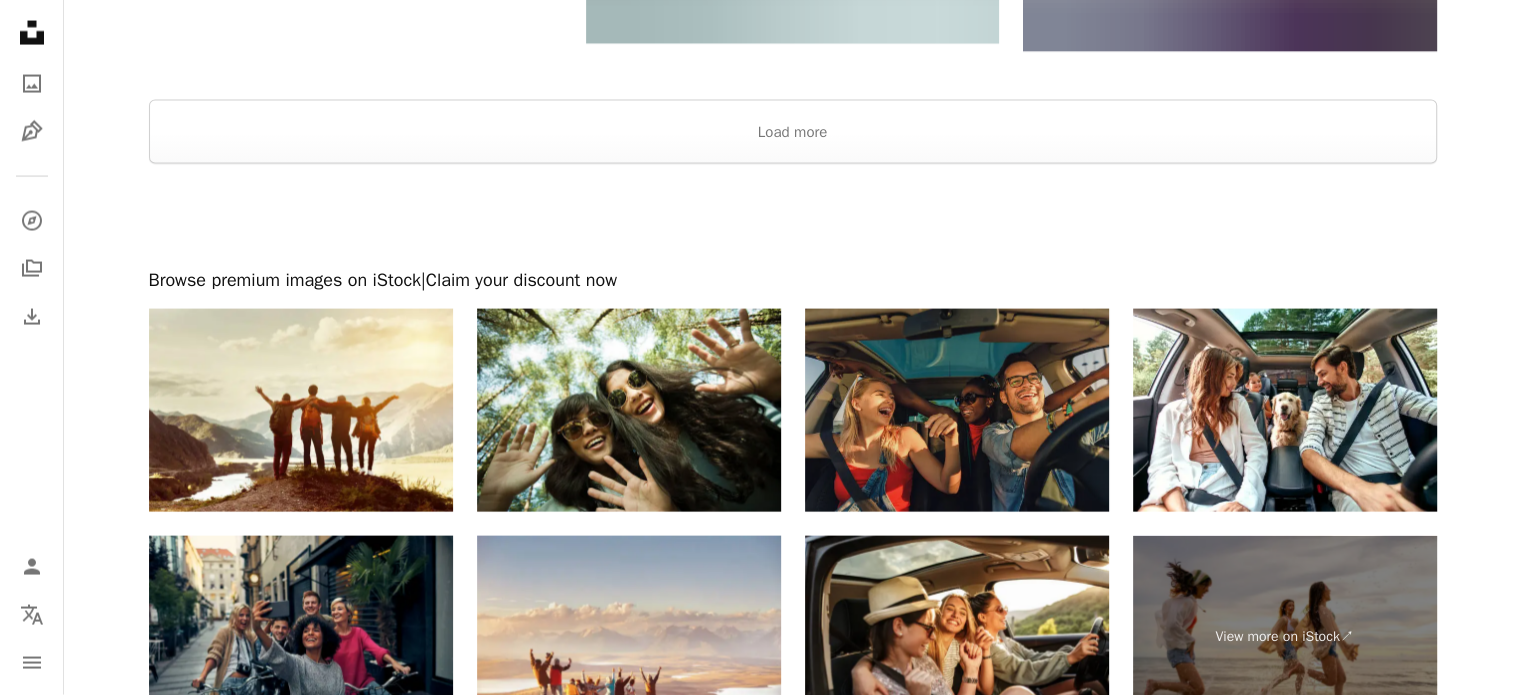 scroll, scrollTop: 4400, scrollLeft: 0, axis: vertical 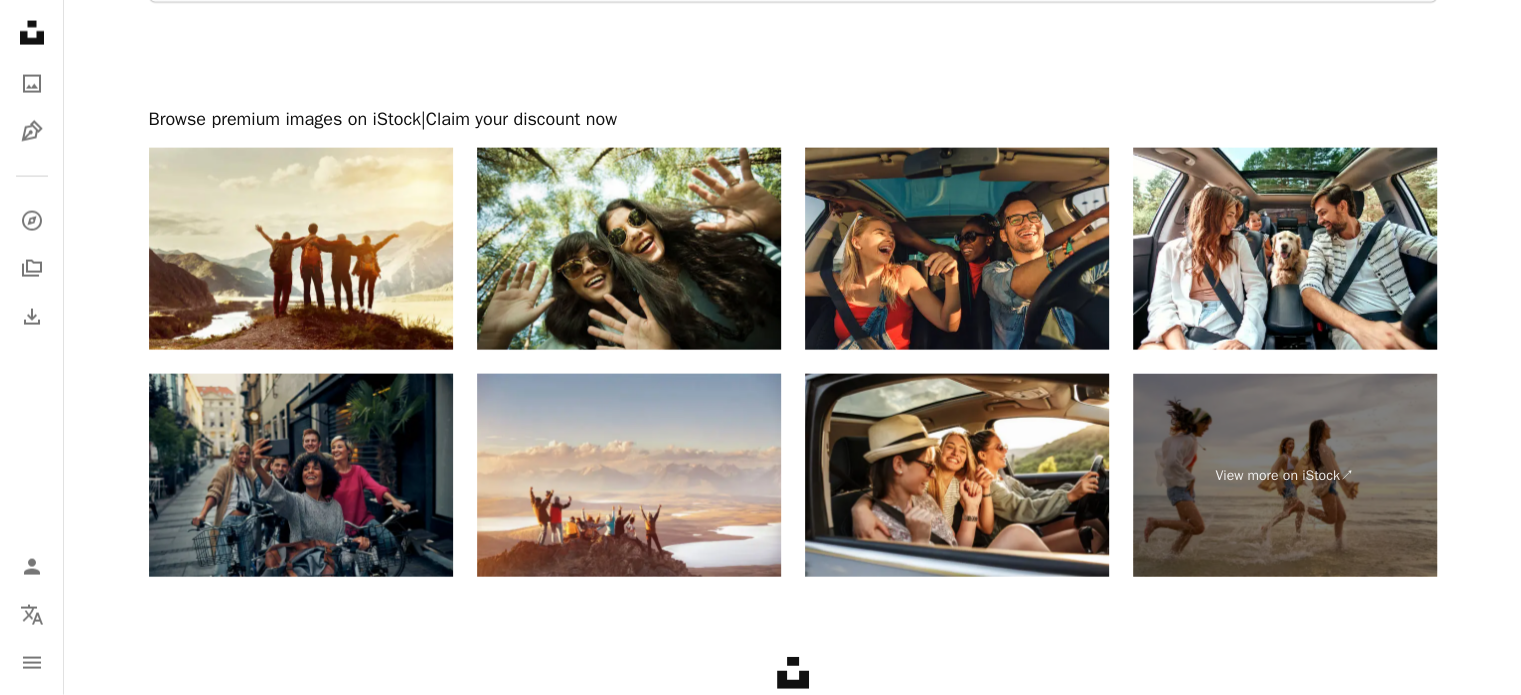 click at bounding box center [301, 475] 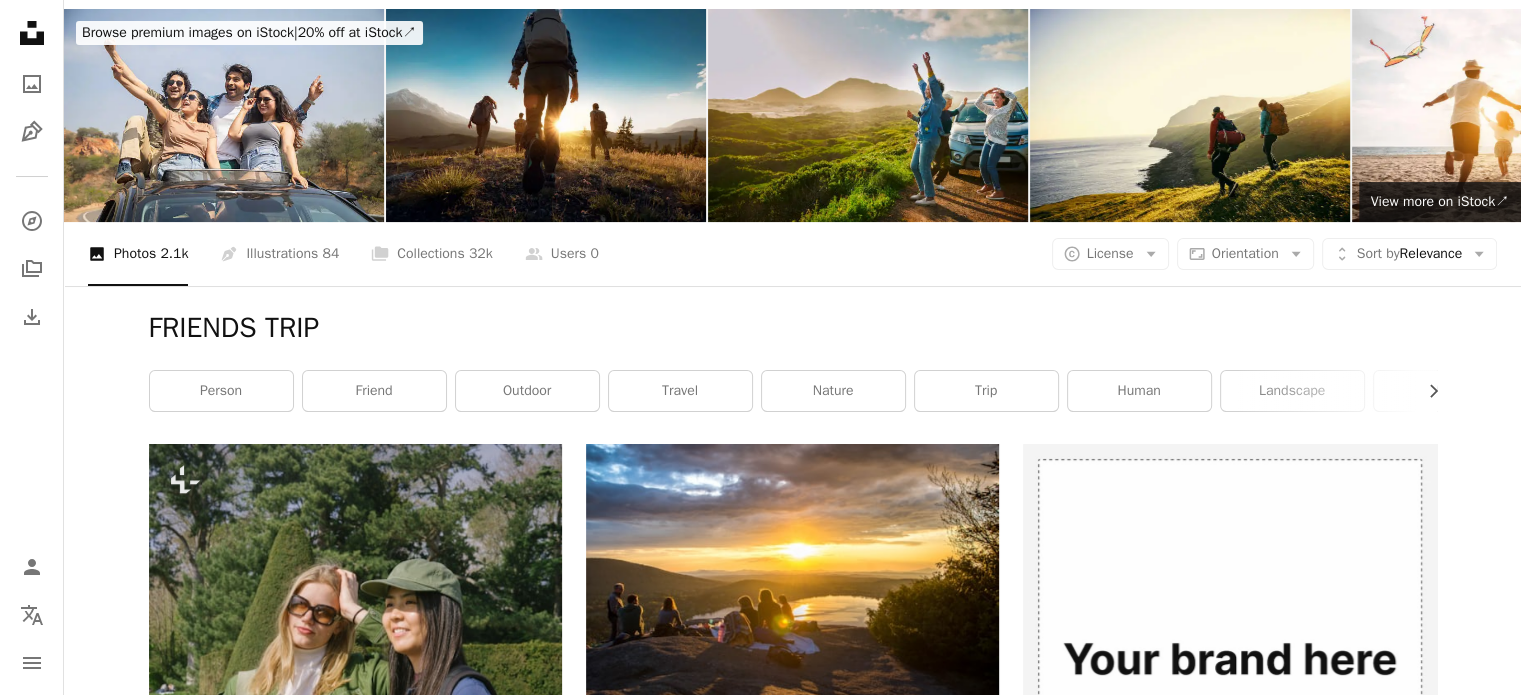 scroll, scrollTop: 0, scrollLeft: 0, axis: both 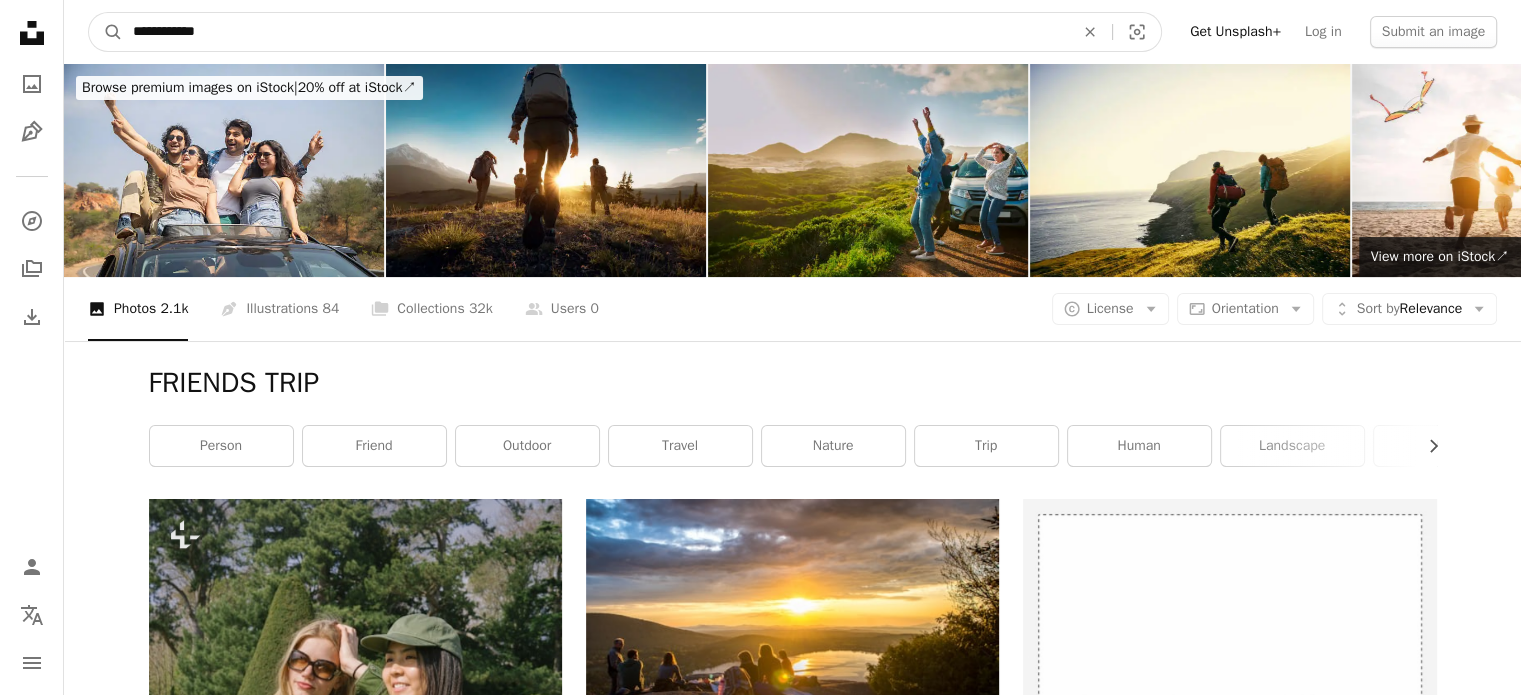 click on "[FIRST] [LAST]" at bounding box center [760, 2604] 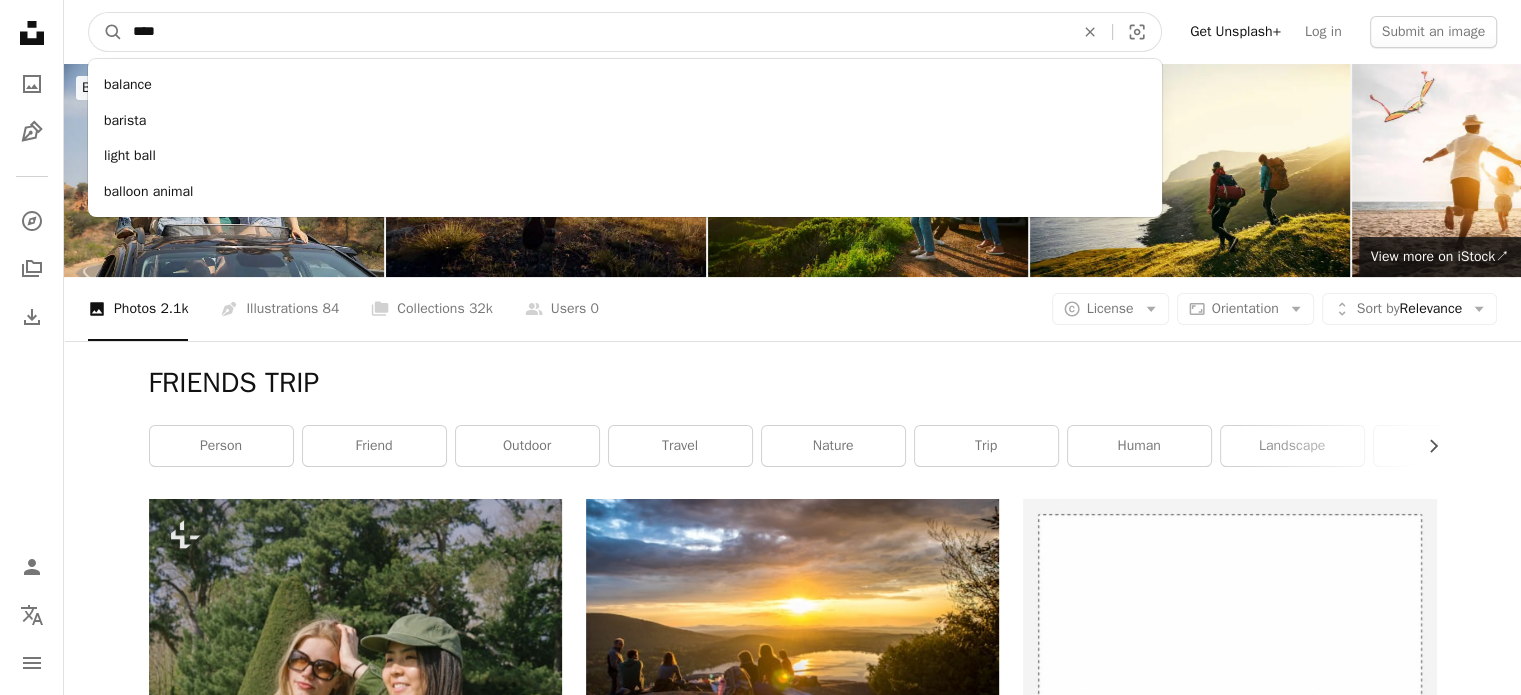 type on "****" 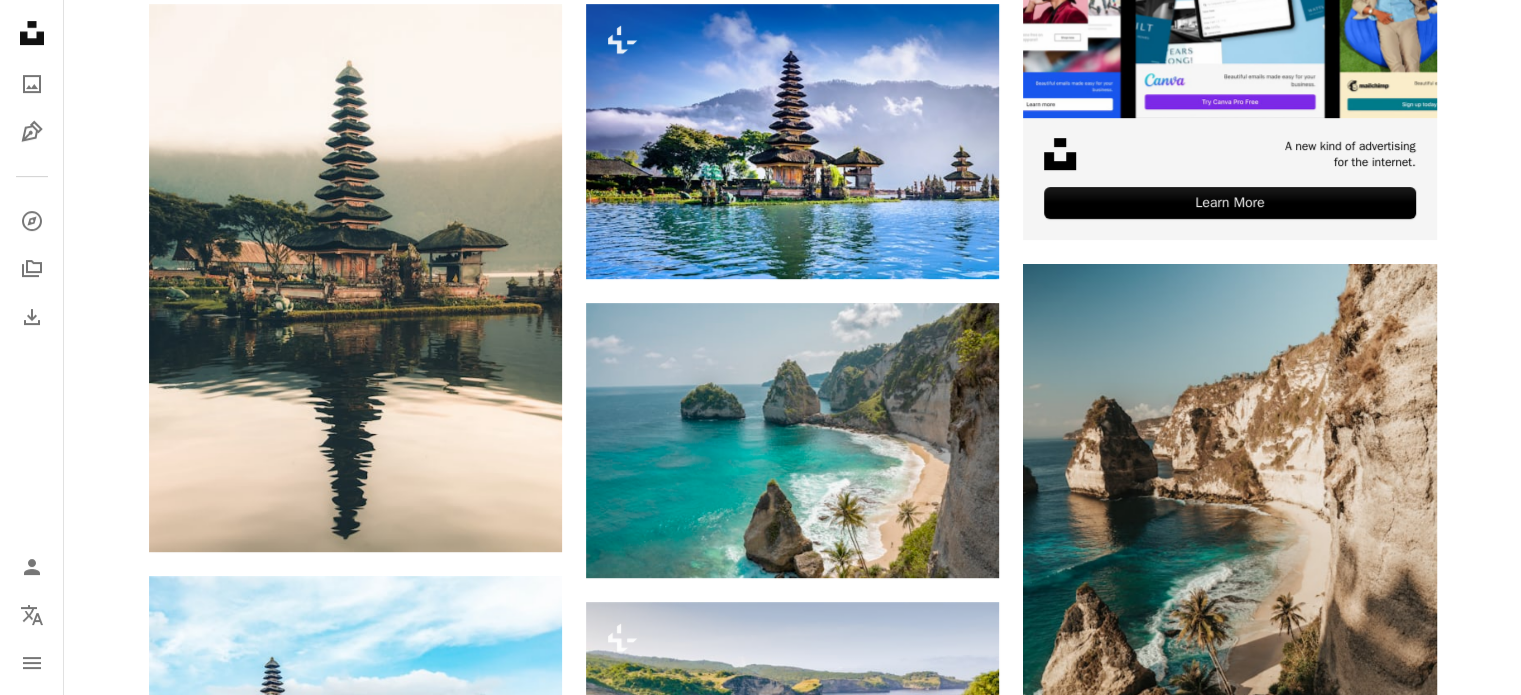 scroll, scrollTop: 800, scrollLeft: 0, axis: vertical 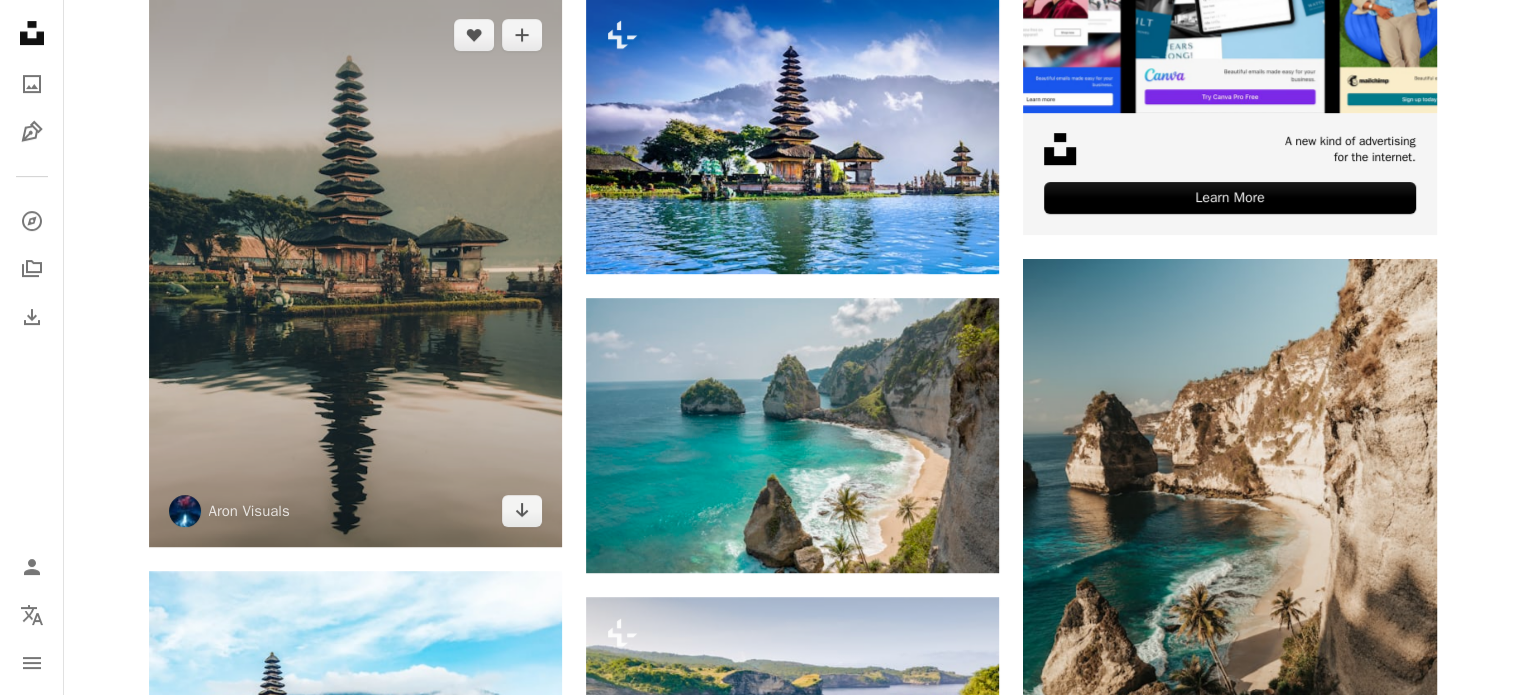 click at bounding box center (355, 273) 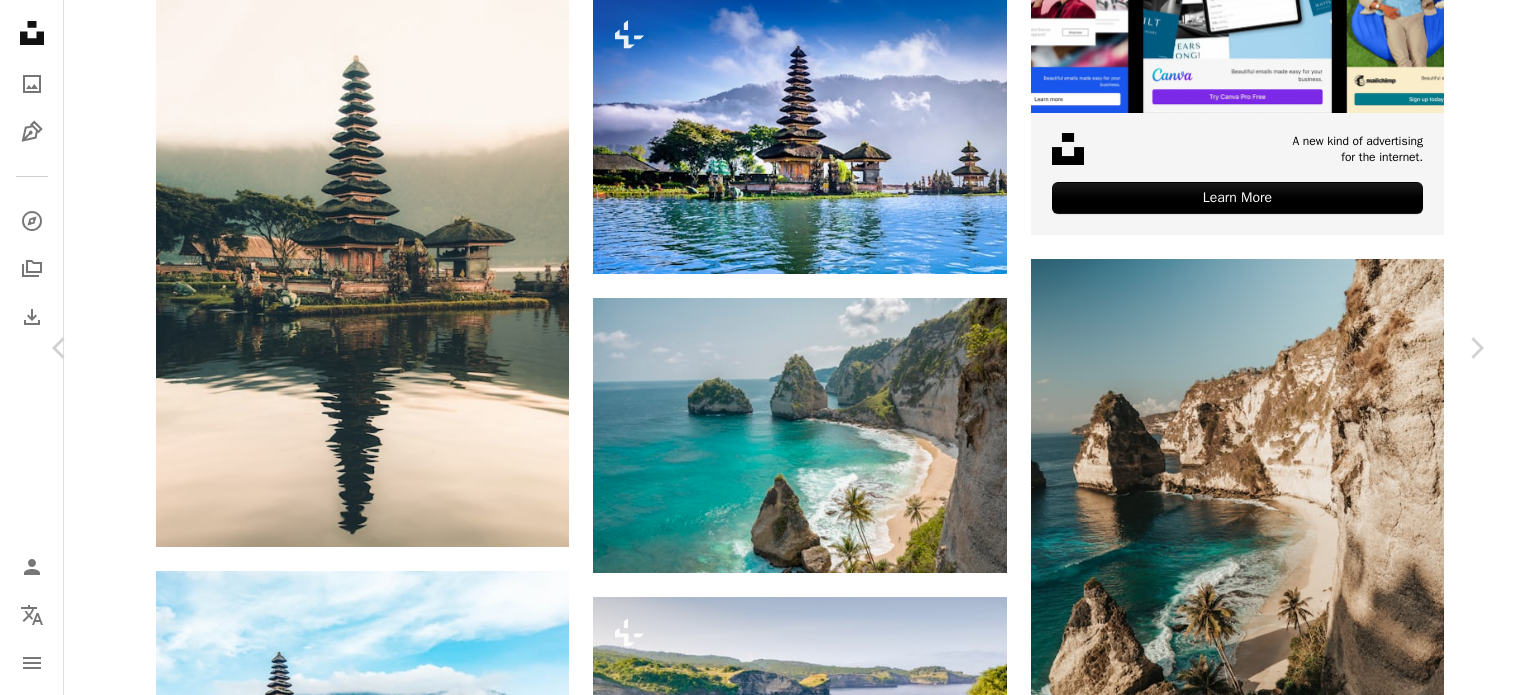 click on "Download free" at bounding box center [1287, 4440] 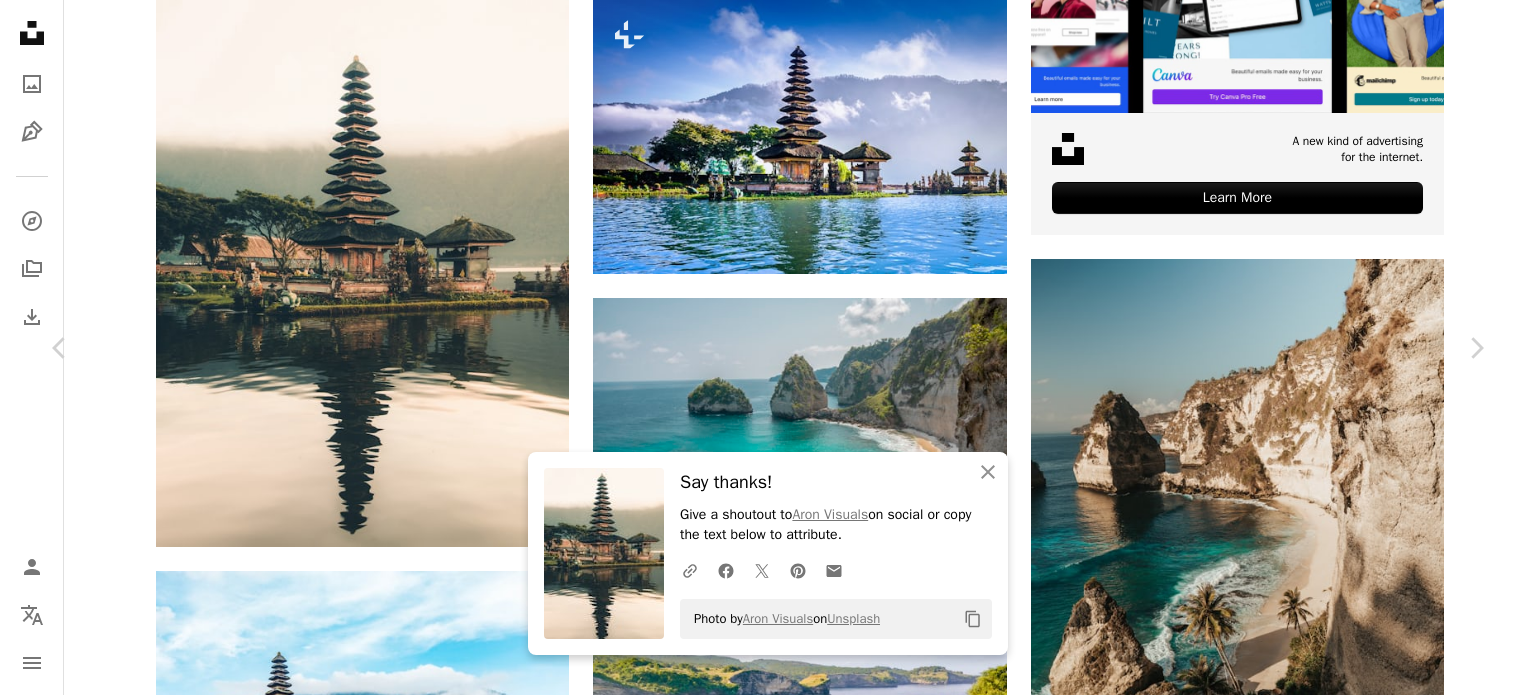 click on "An X shape" at bounding box center (20, 20) 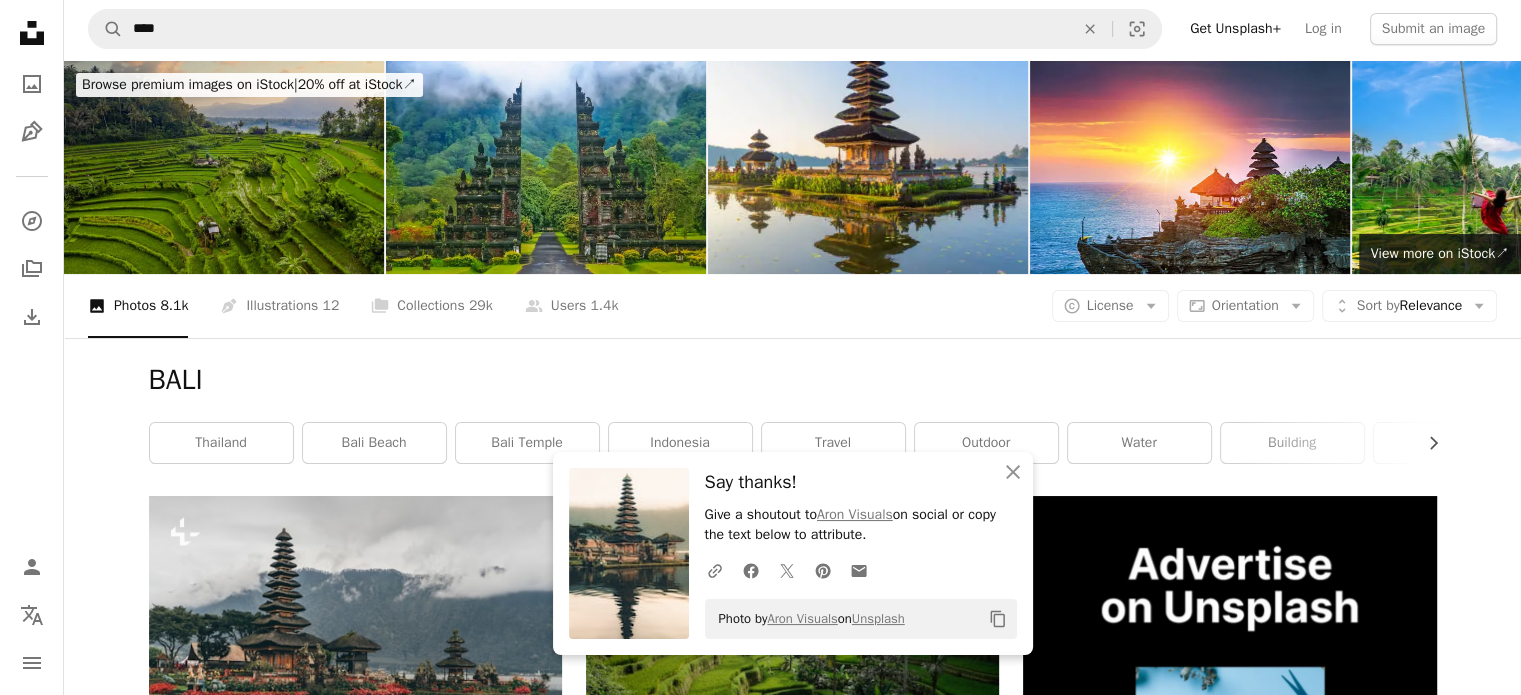 scroll, scrollTop: 0, scrollLeft: 0, axis: both 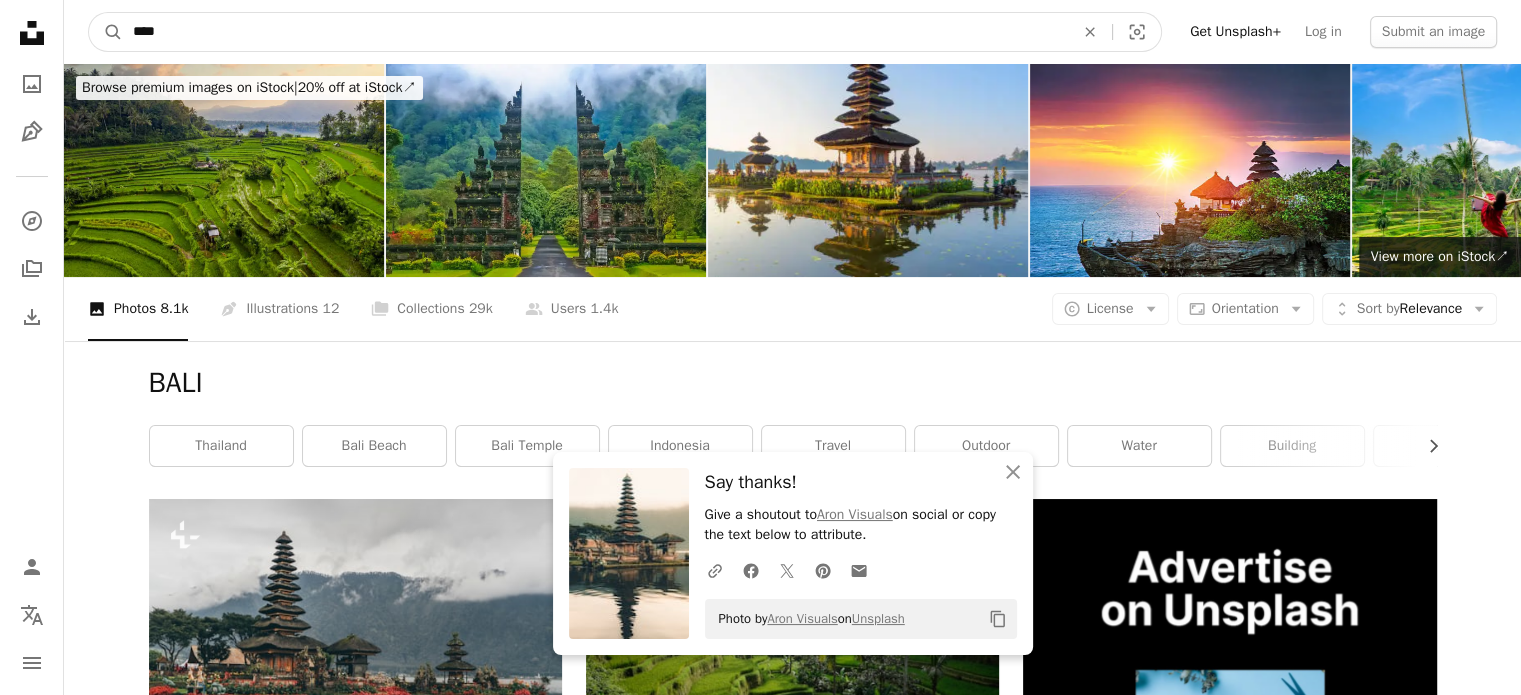 drag, startPoint x: 131, startPoint y: 40, endPoint x: 44, endPoint y: 35, distance: 87.14356 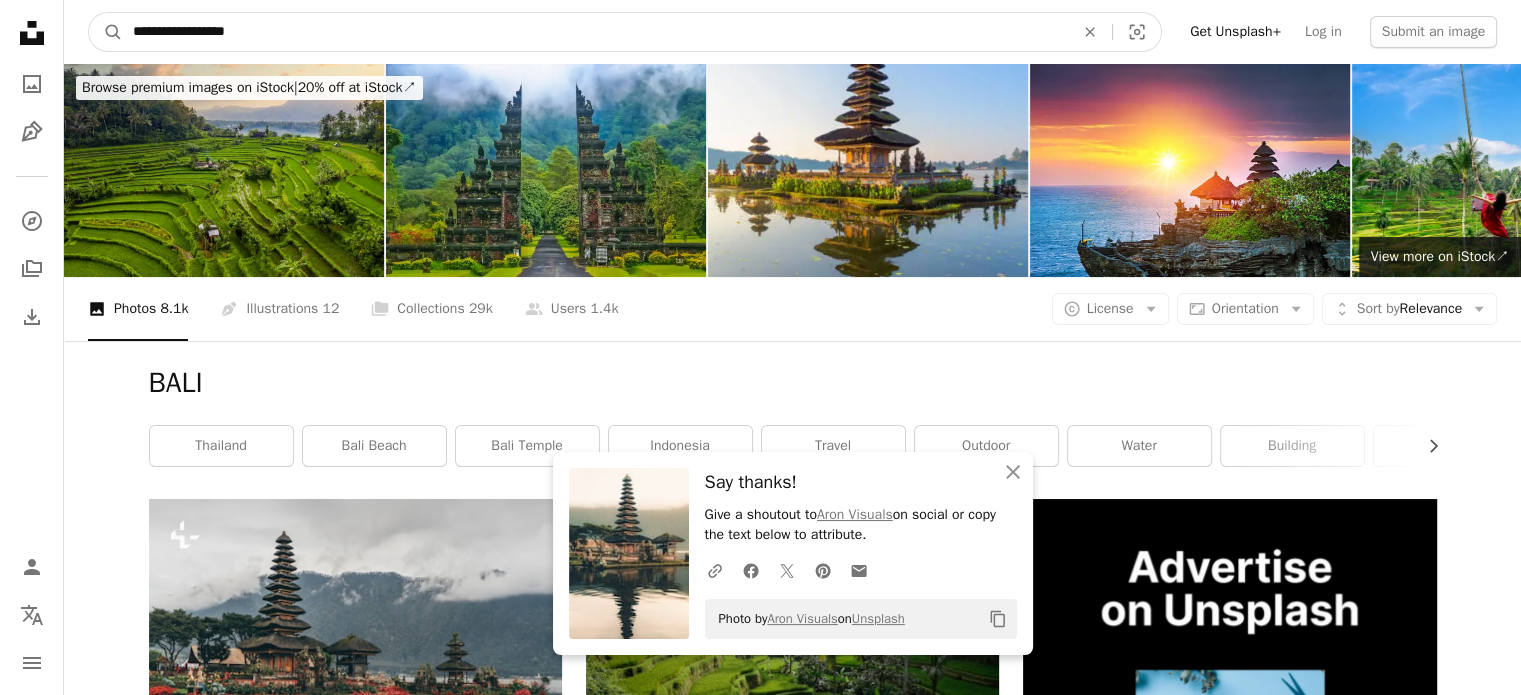 type on "**********" 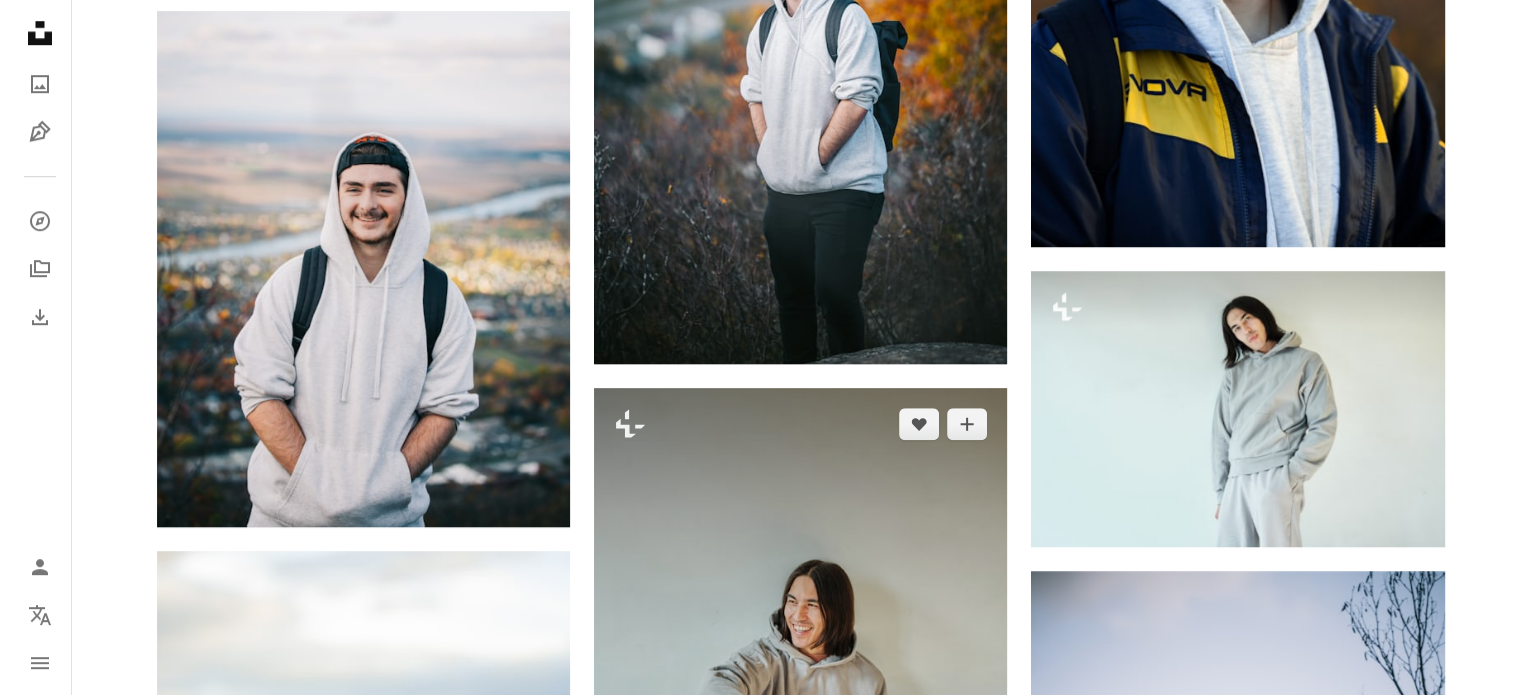 scroll, scrollTop: 1200, scrollLeft: 0, axis: vertical 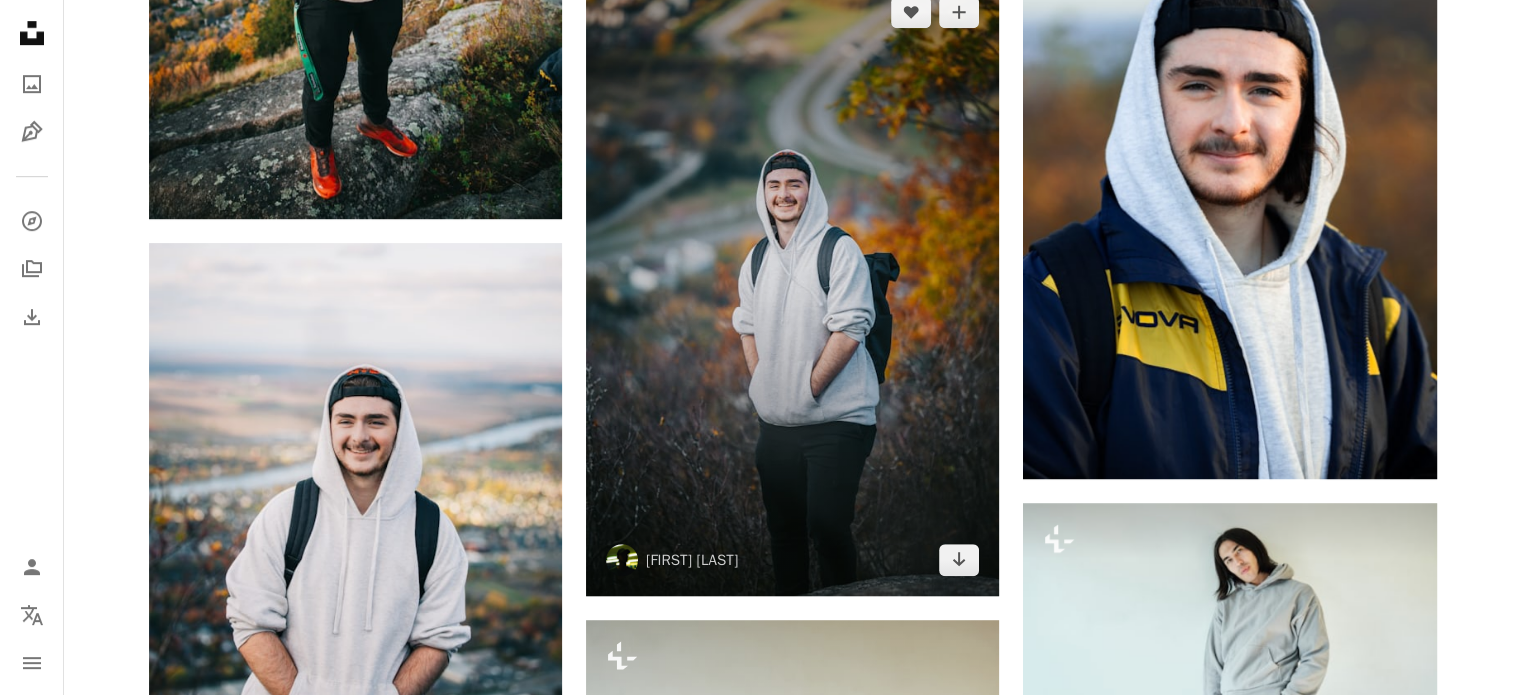 click at bounding box center (792, 286) 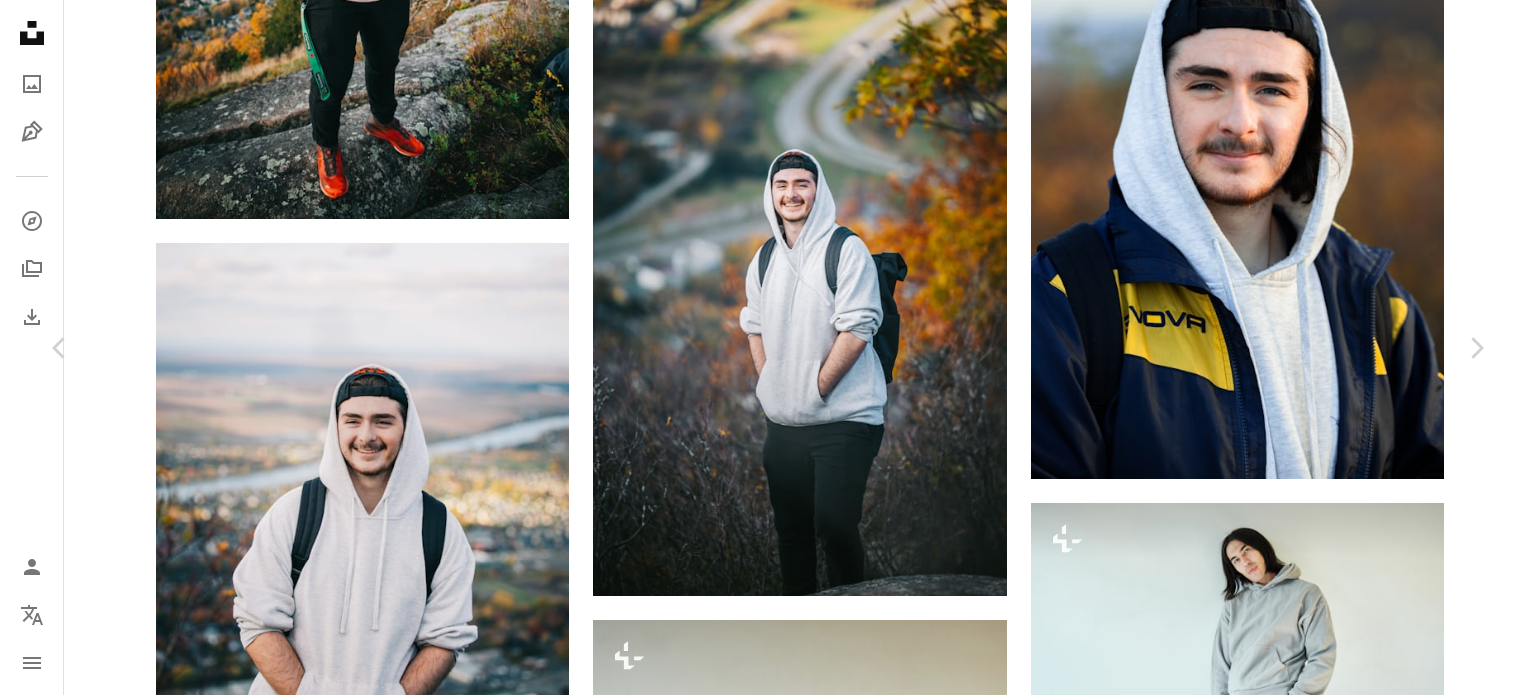 click on "Download free" at bounding box center [1287, 4894] 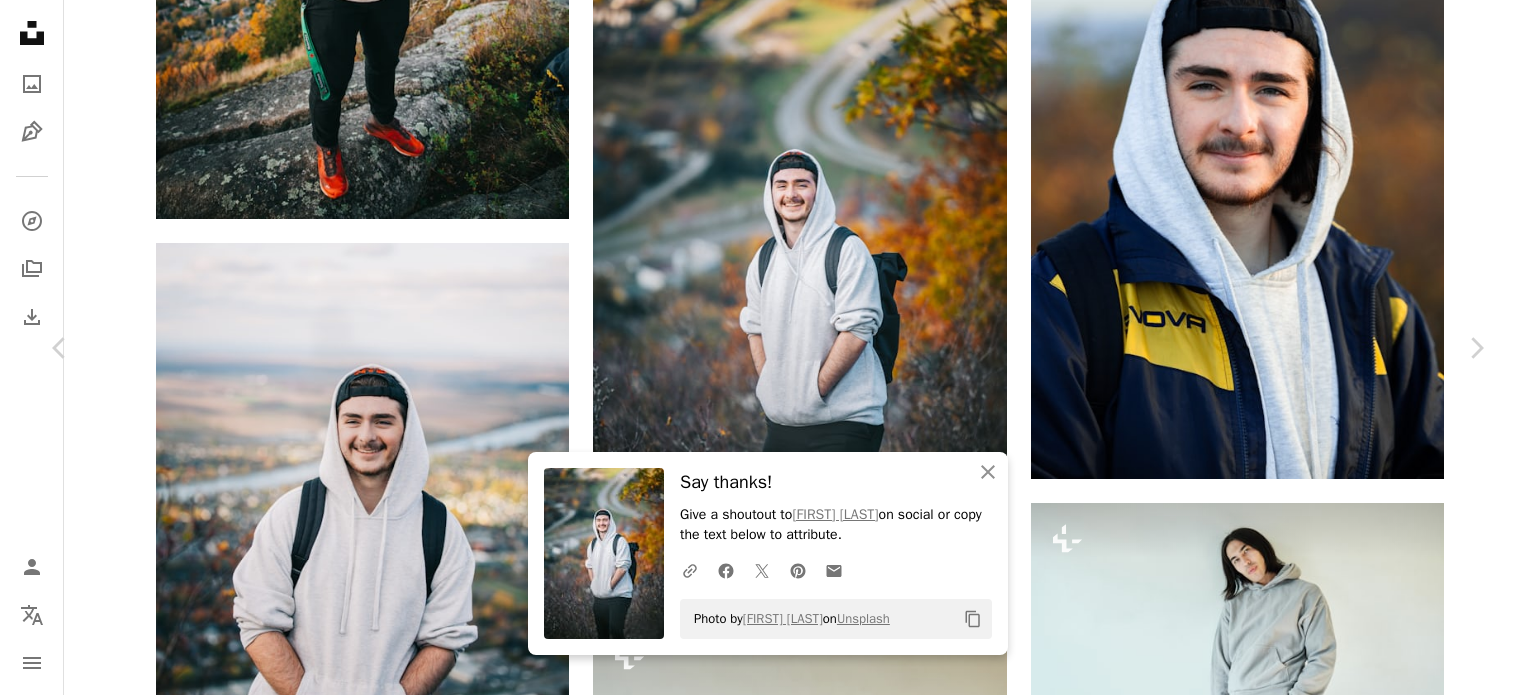 scroll, scrollTop: 200, scrollLeft: 0, axis: vertical 